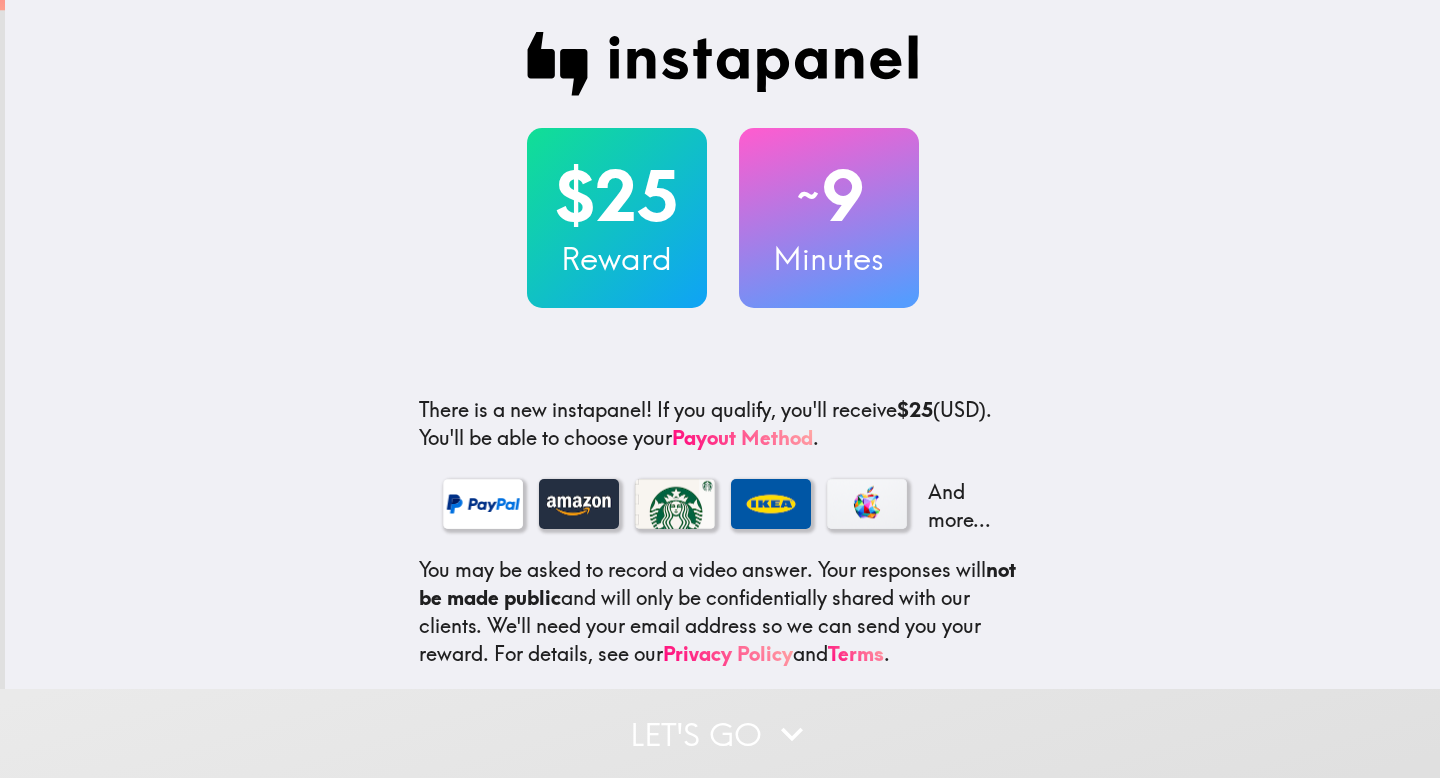 scroll, scrollTop: 0, scrollLeft: 0, axis: both 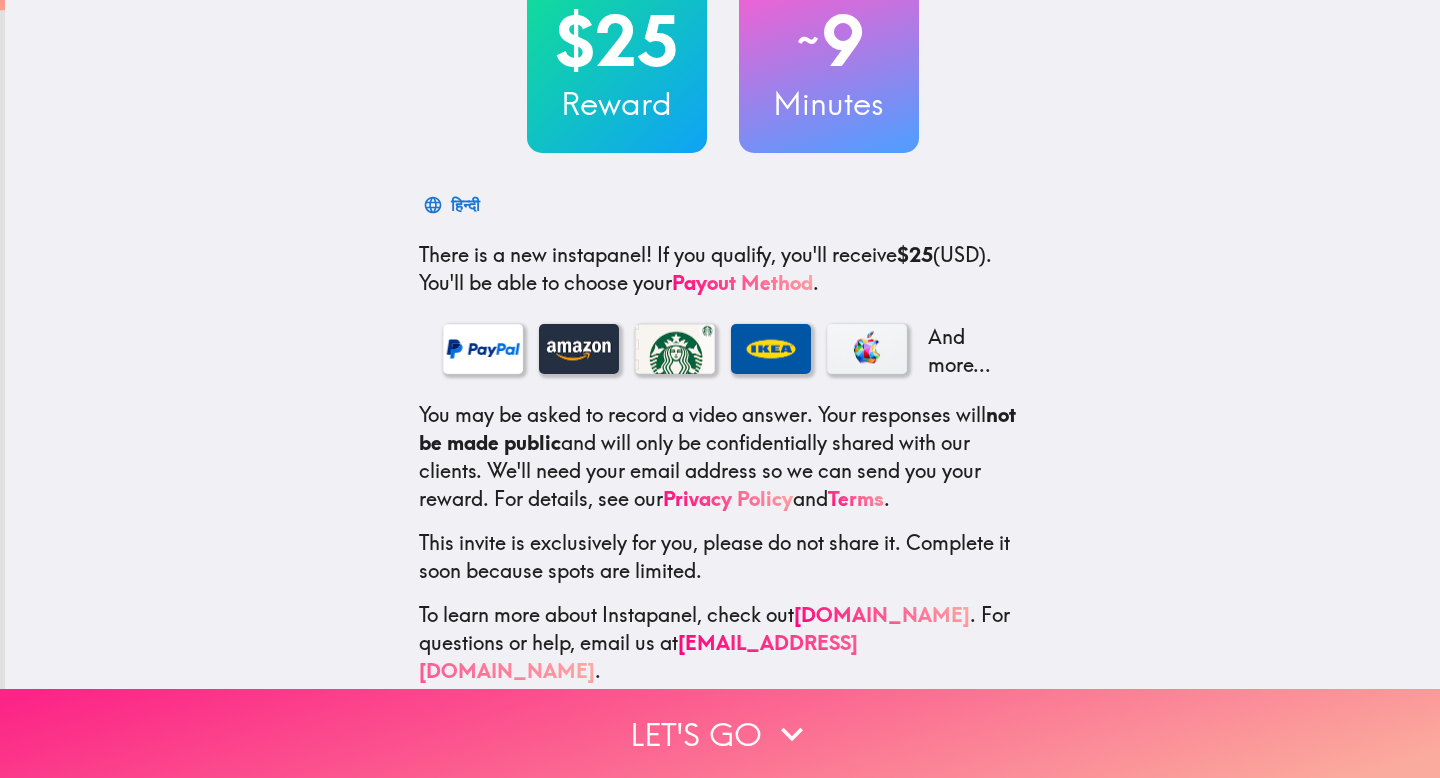click on "Let's go" at bounding box center (720, 733) 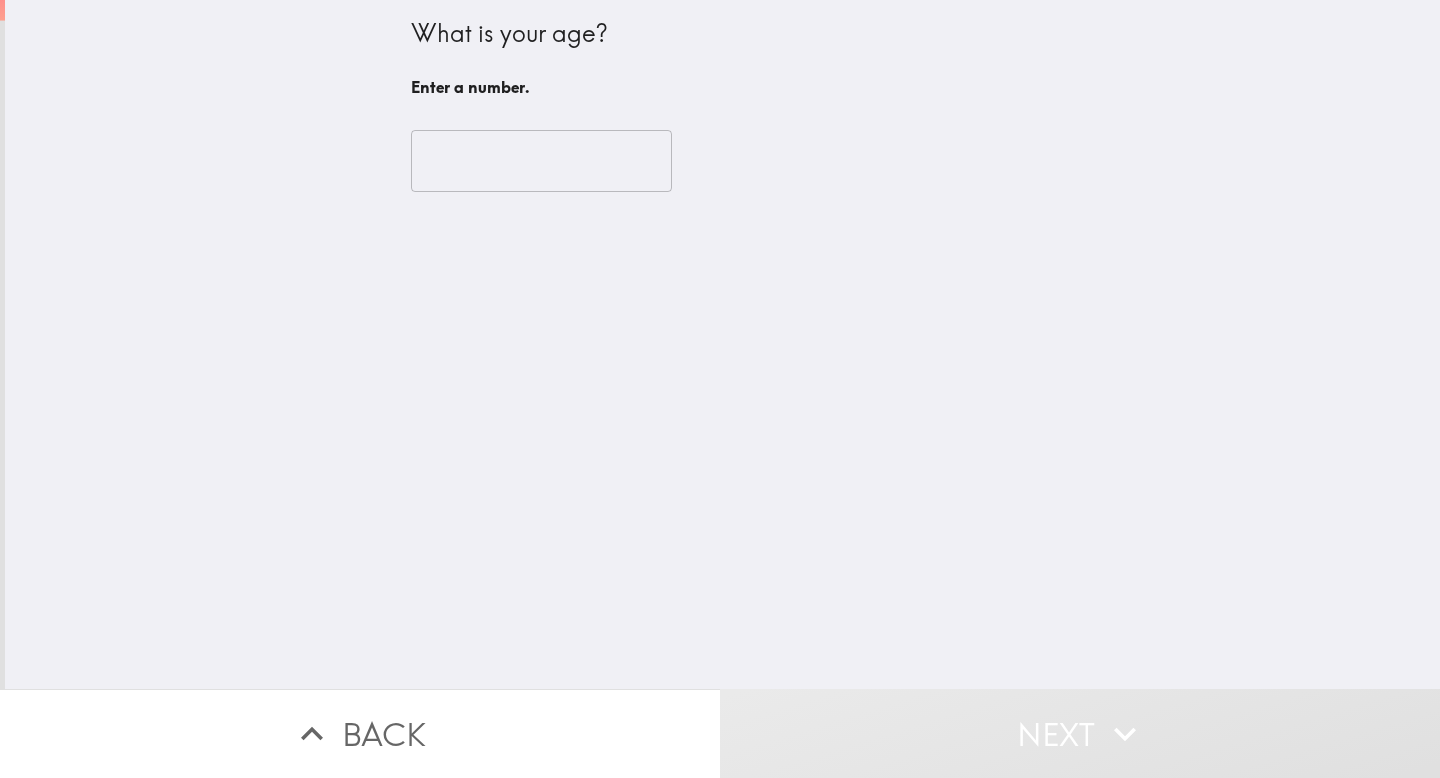 click at bounding box center (541, 161) 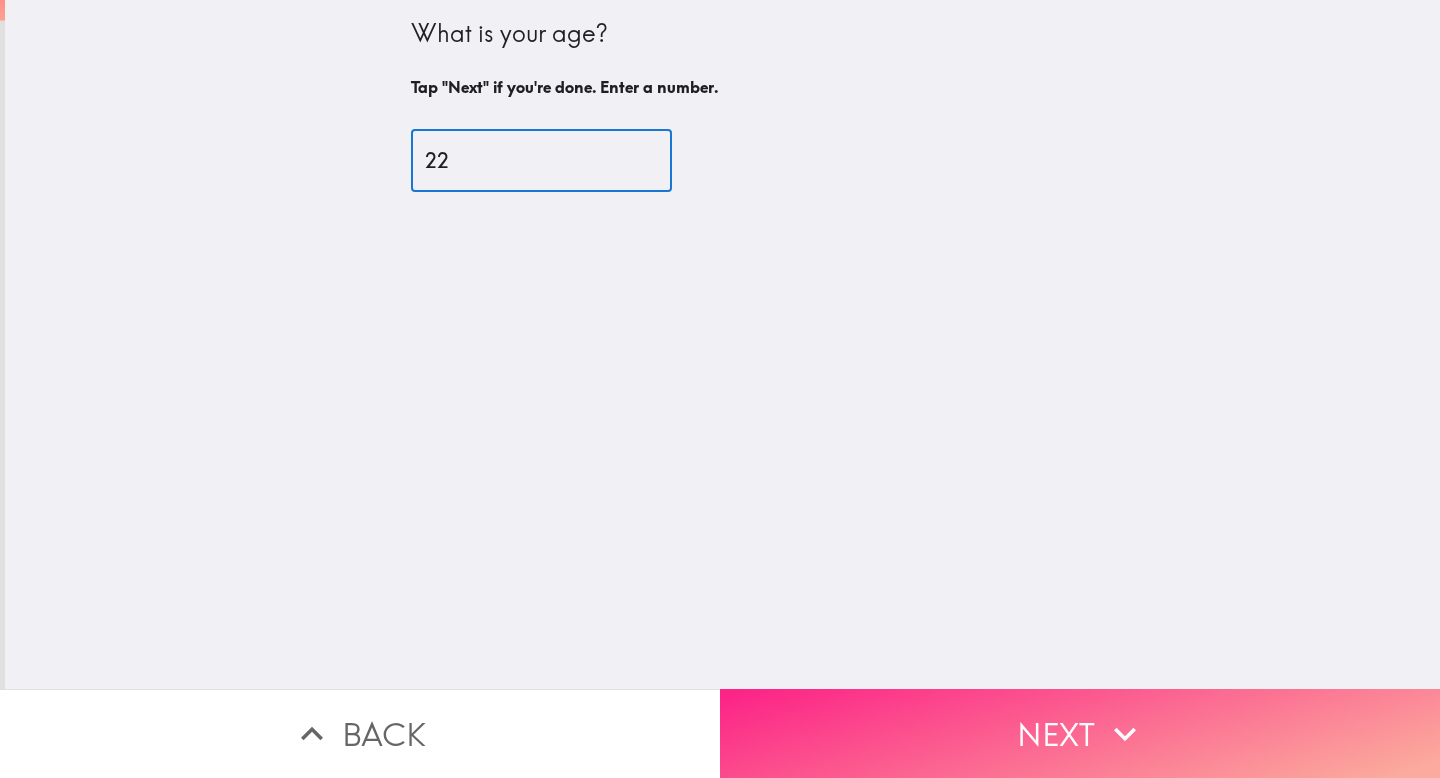 type on "22" 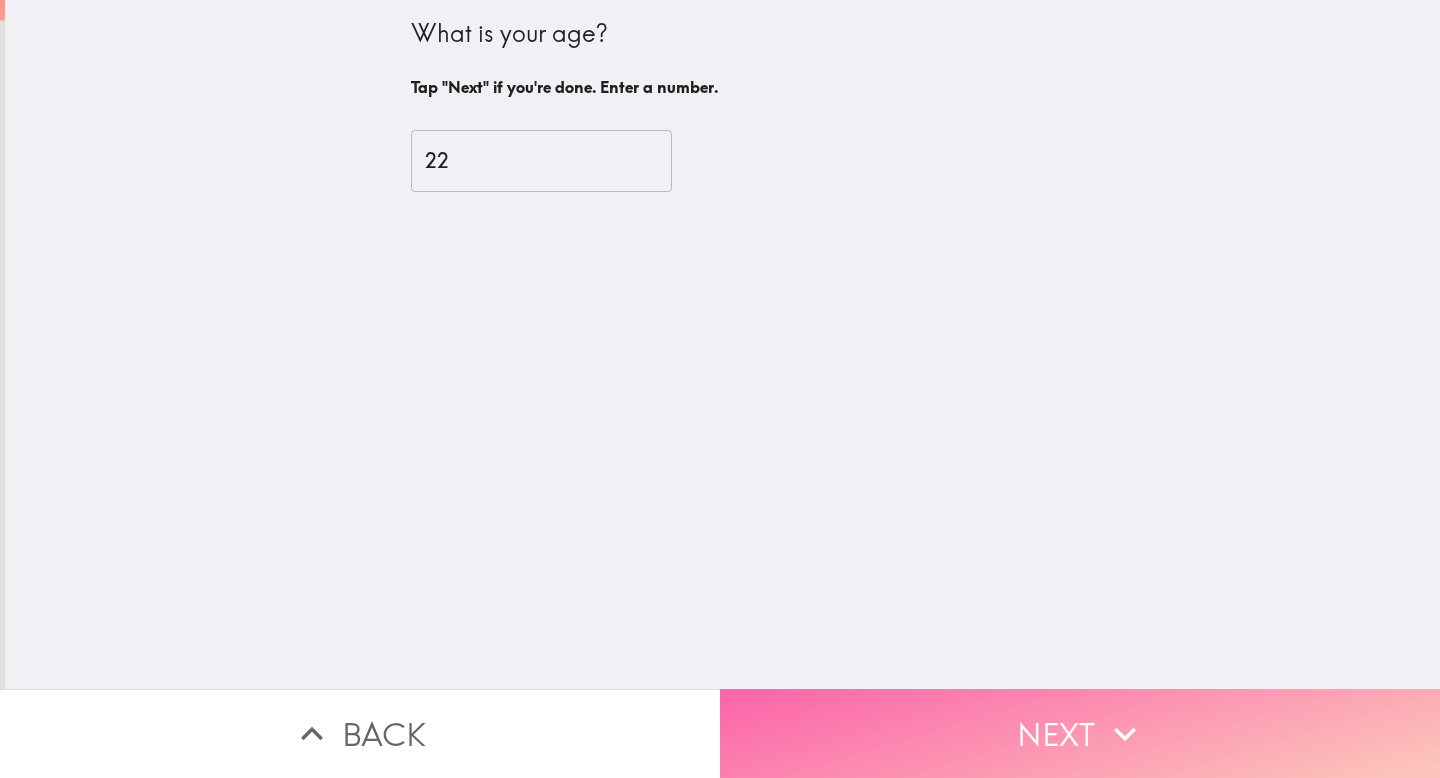 click on "Next" at bounding box center (1080, 733) 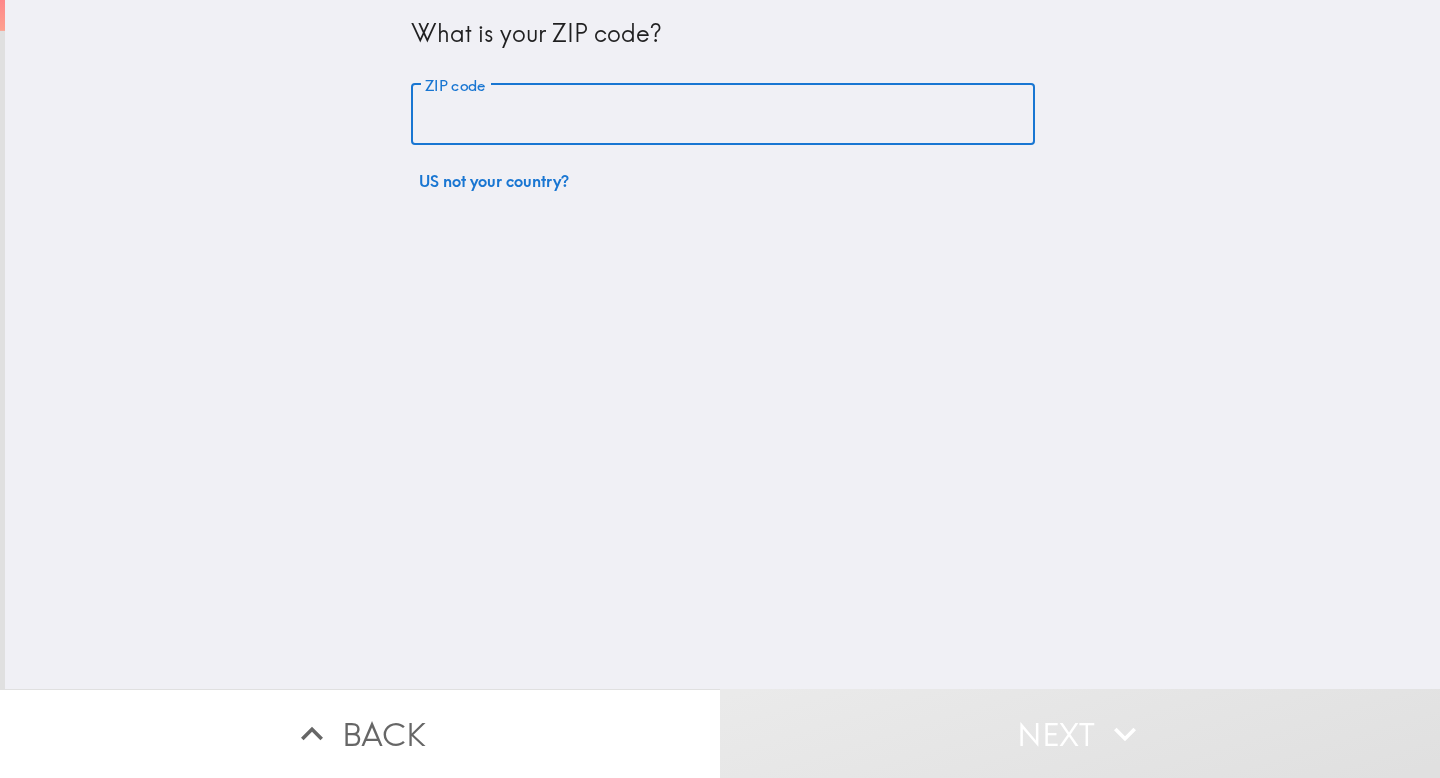 click on "ZIP code" at bounding box center (723, 115) 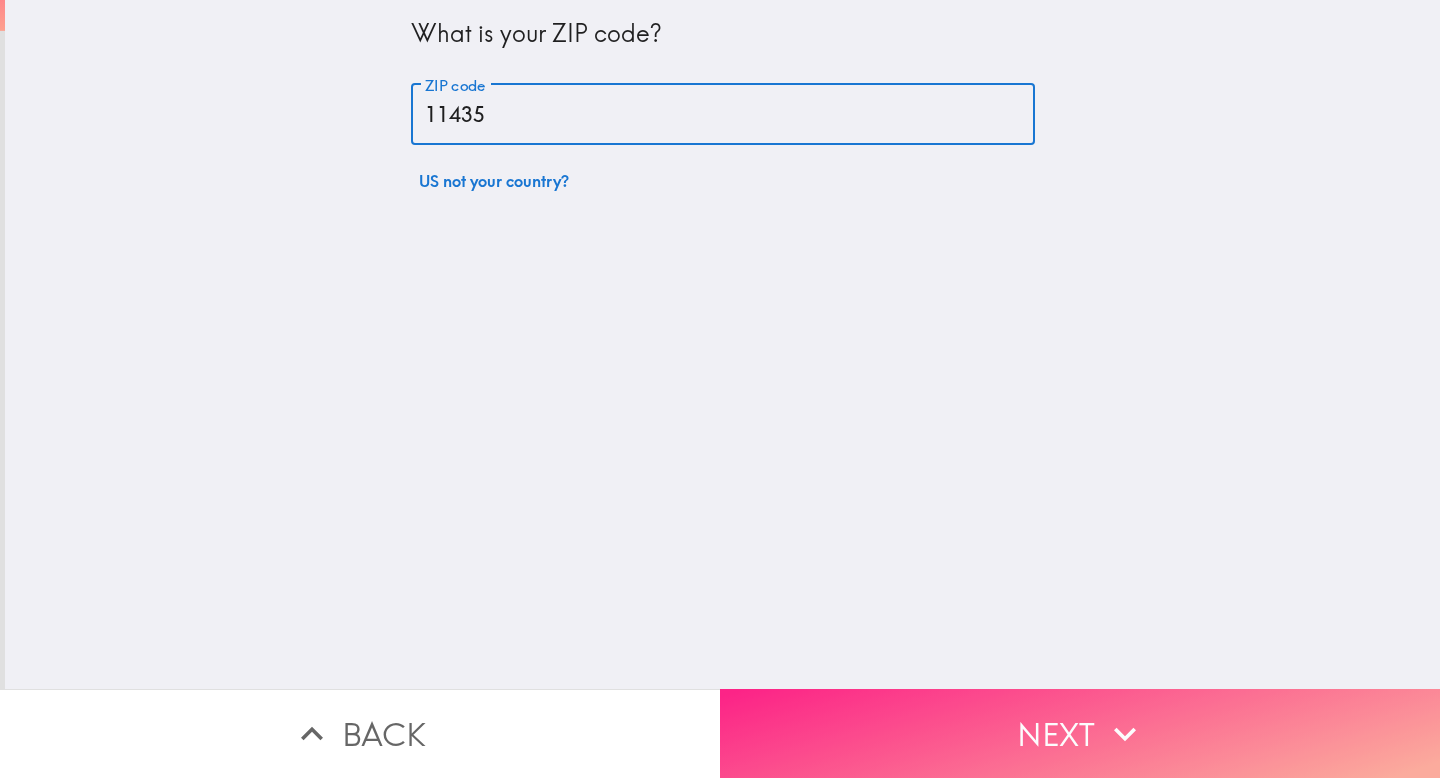 click on "Next" at bounding box center [1080, 733] 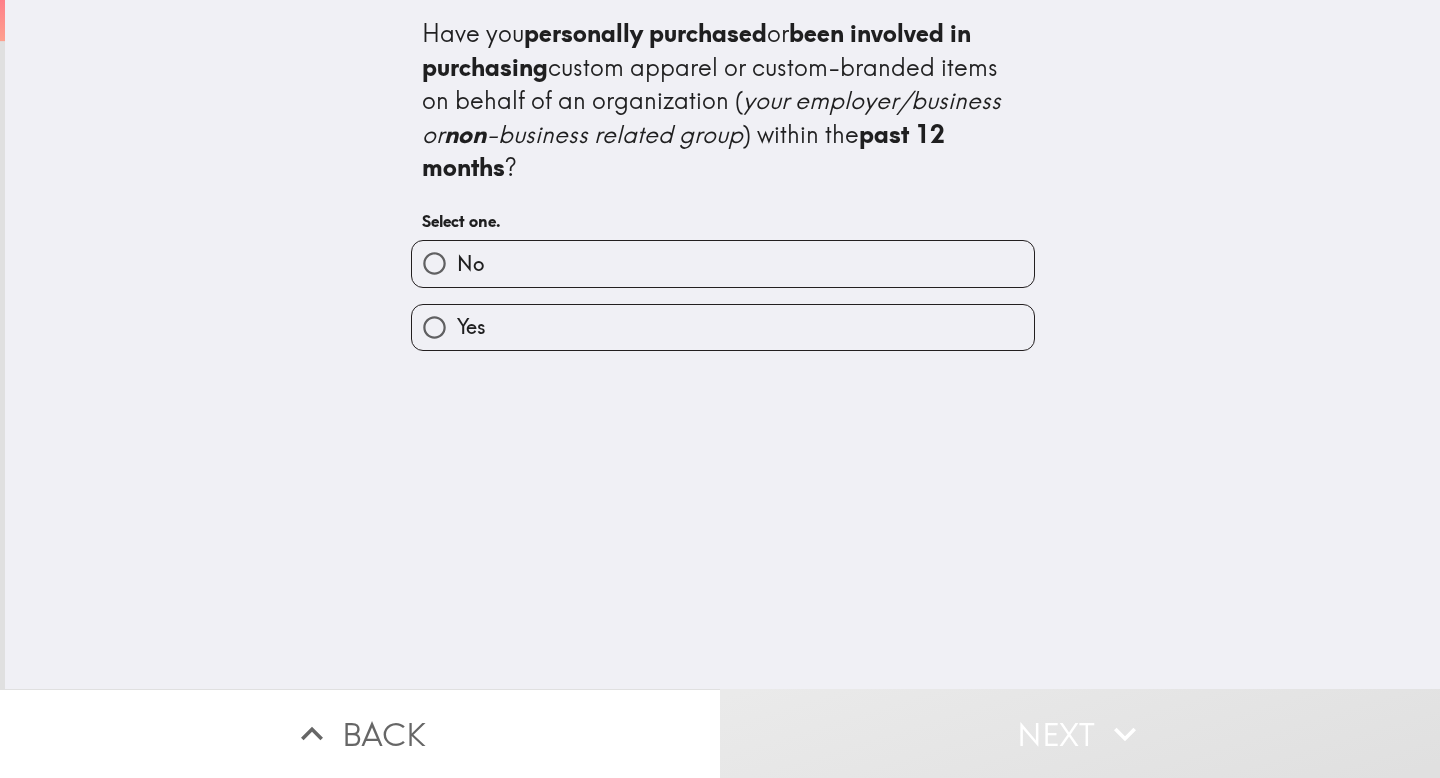 click on "Yes" at bounding box center [723, 327] 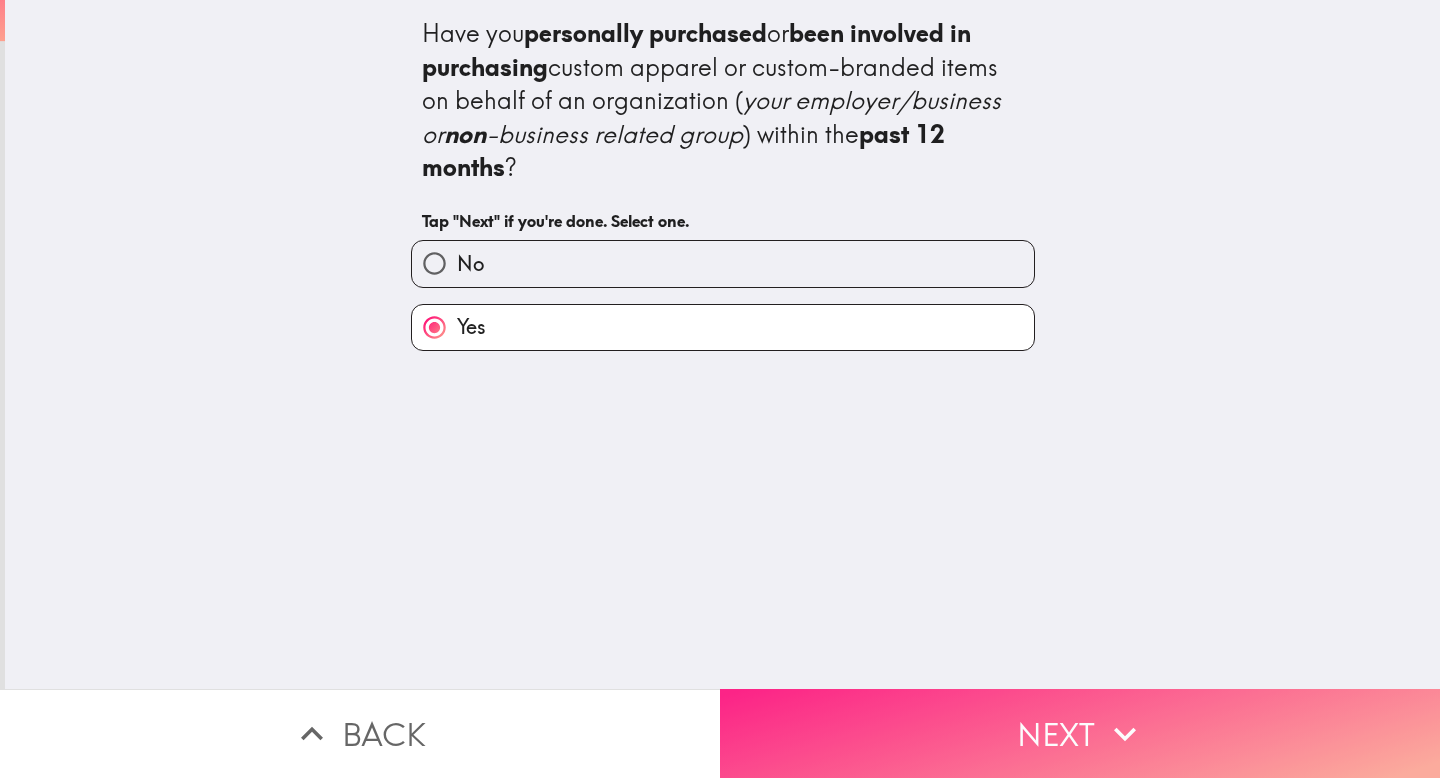 click on "Next" at bounding box center (1080, 733) 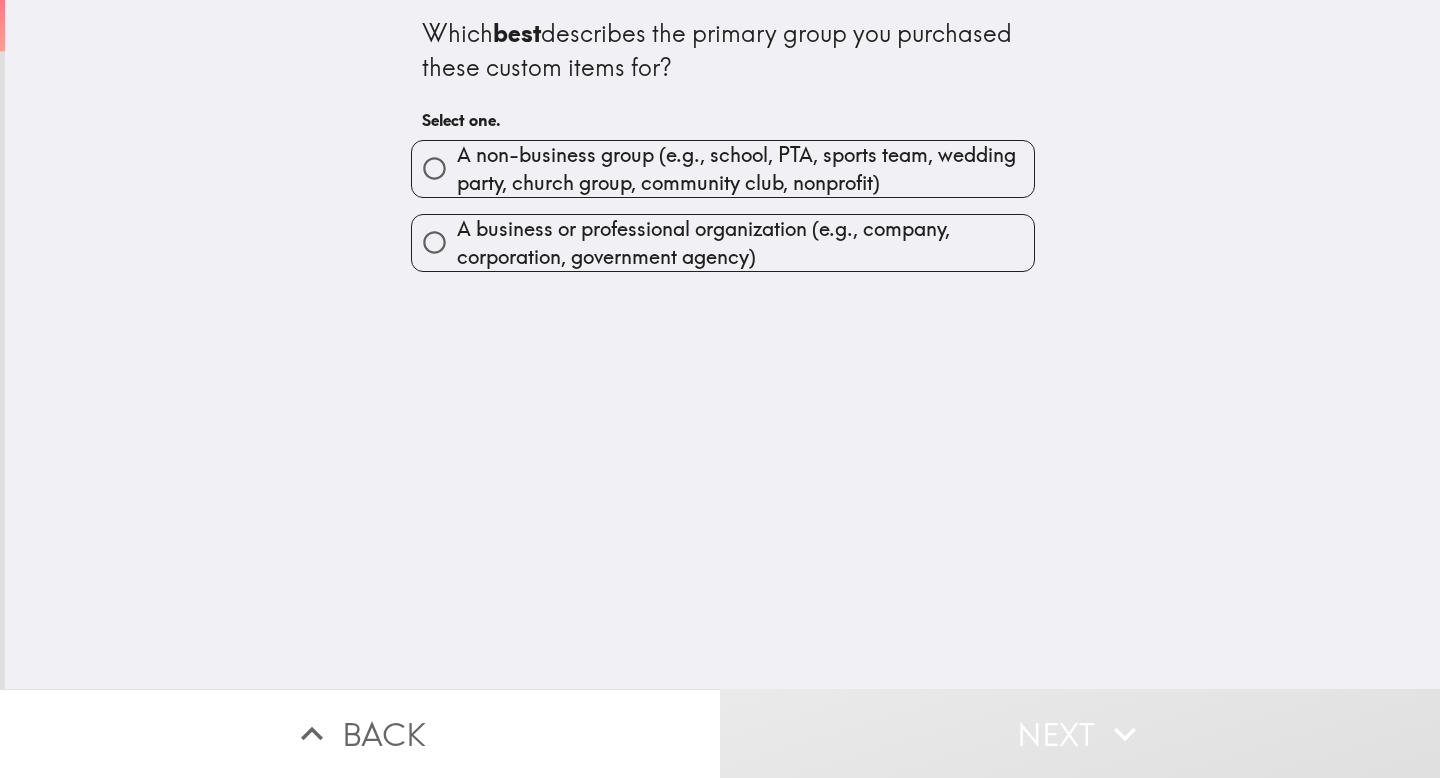 click on "A non-business group (e.g., school, PTA, sports team, wedding party, church group, community club, nonprofit)" at bounding box center (745, 169) 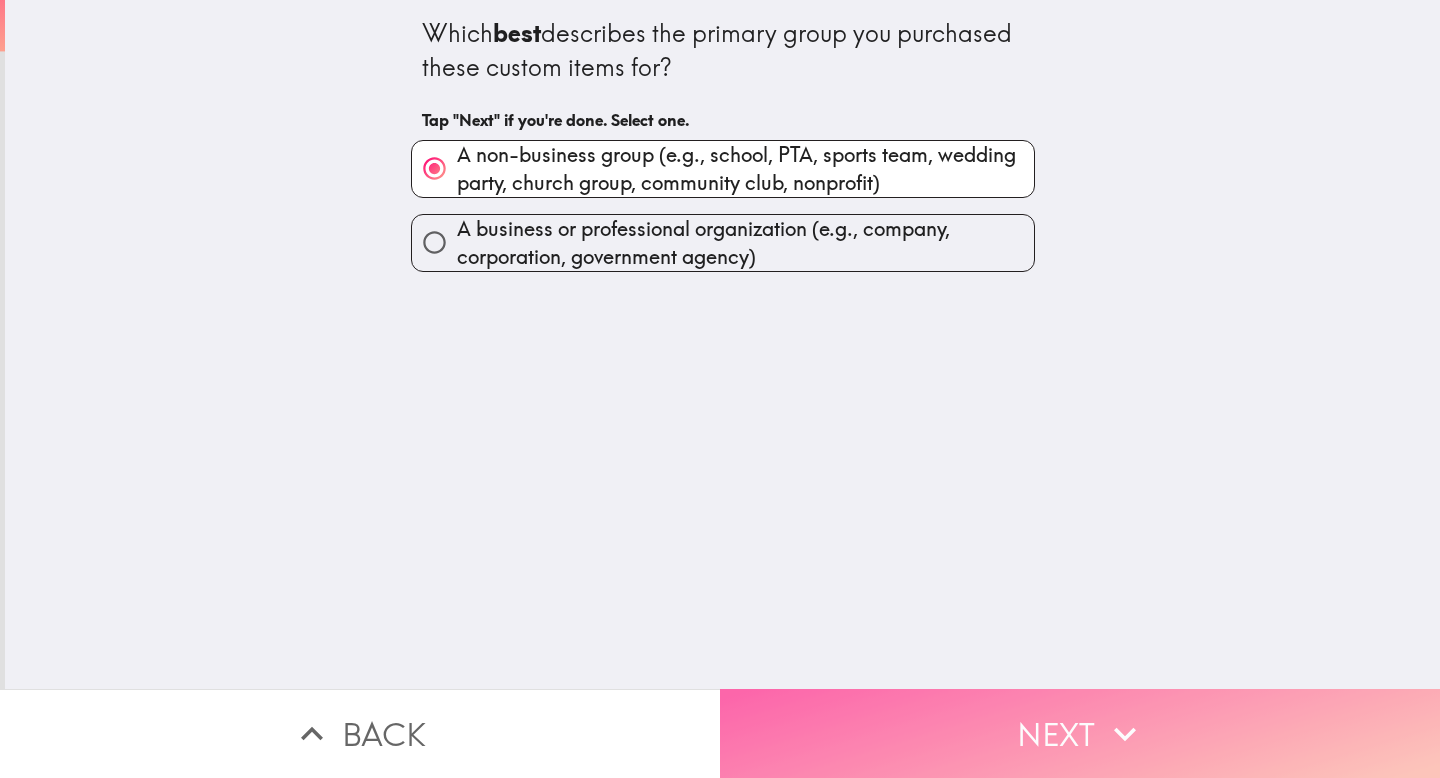 click on "Next" at bounding box center (1080, 733) 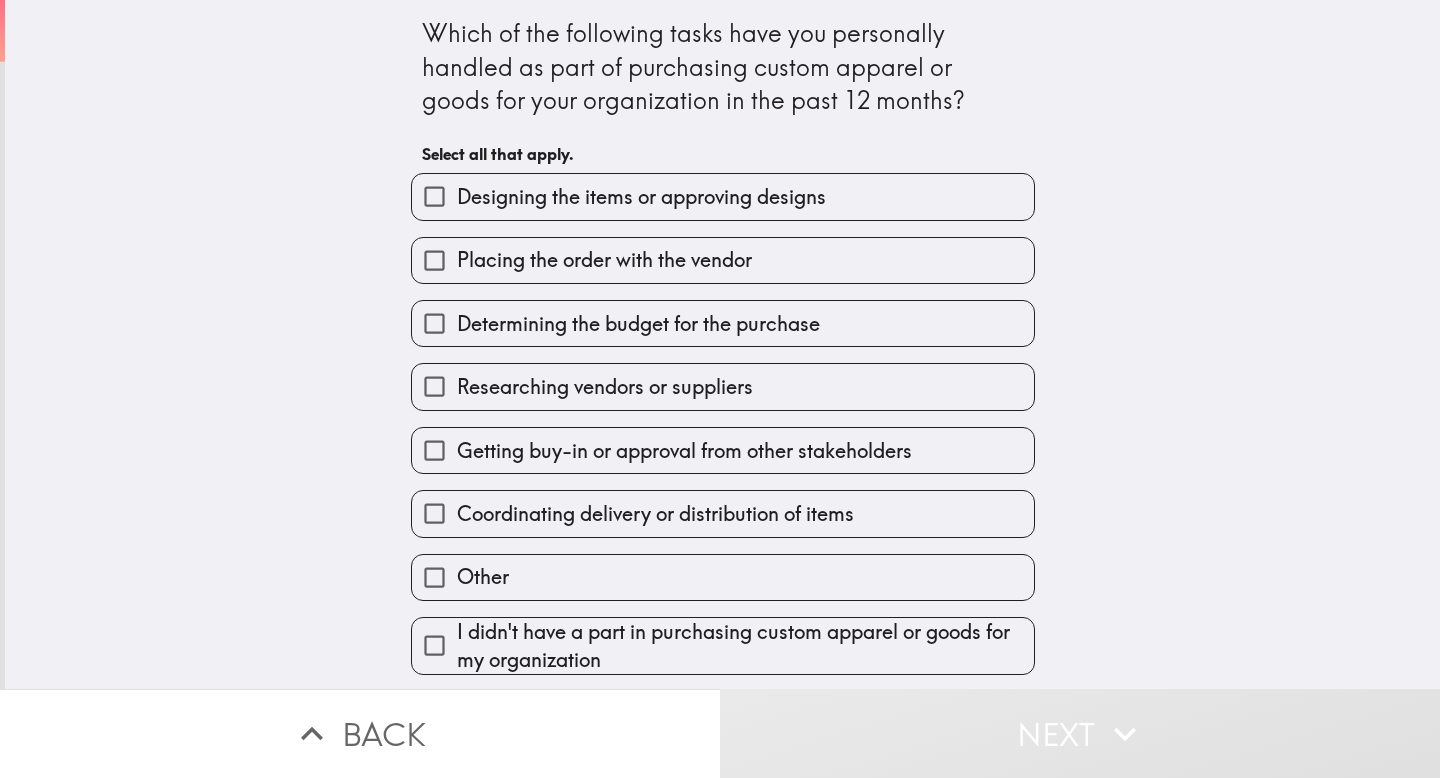 click on "Designing the items or approving designs" at bounding box center [723, 196] 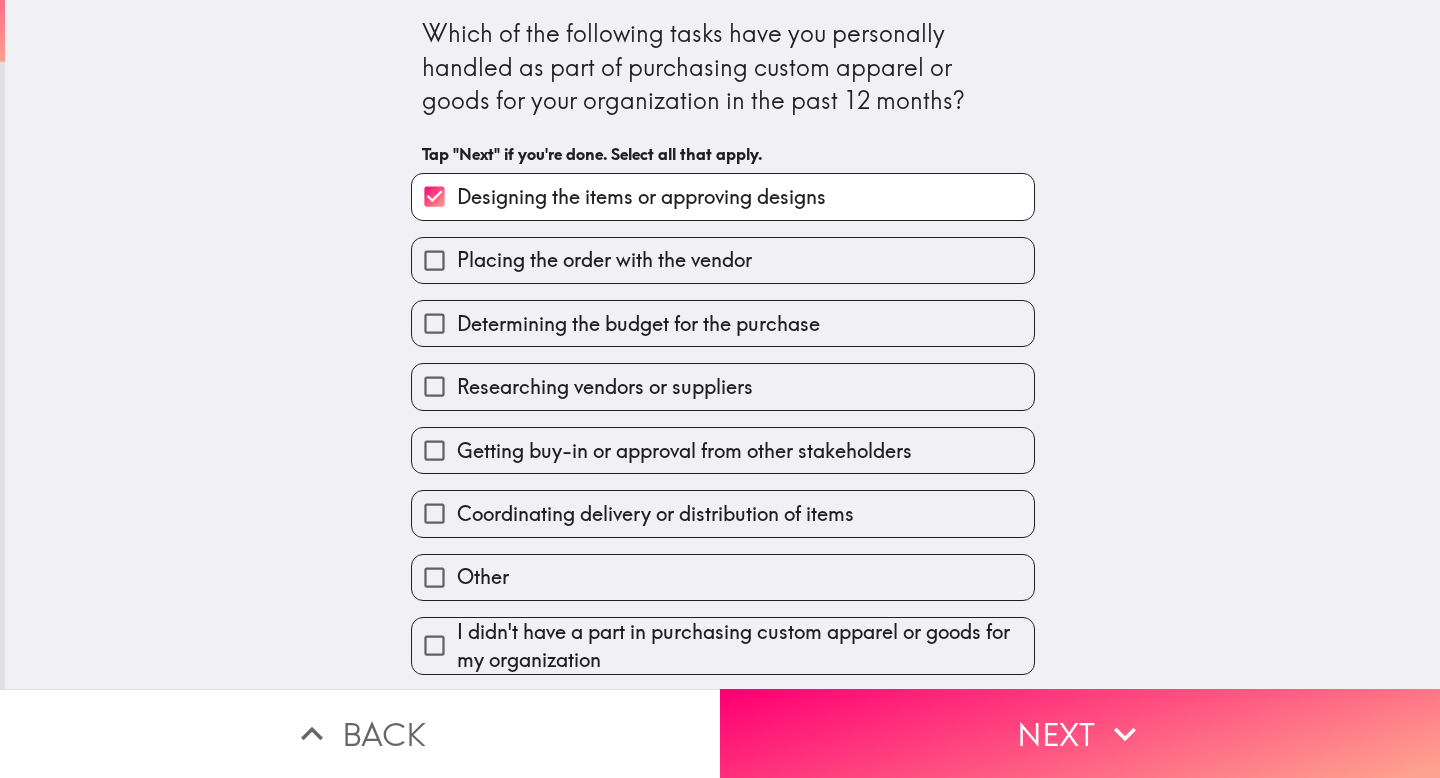 click on "Designing the items or approving designs" at bounding box center [723, 196] 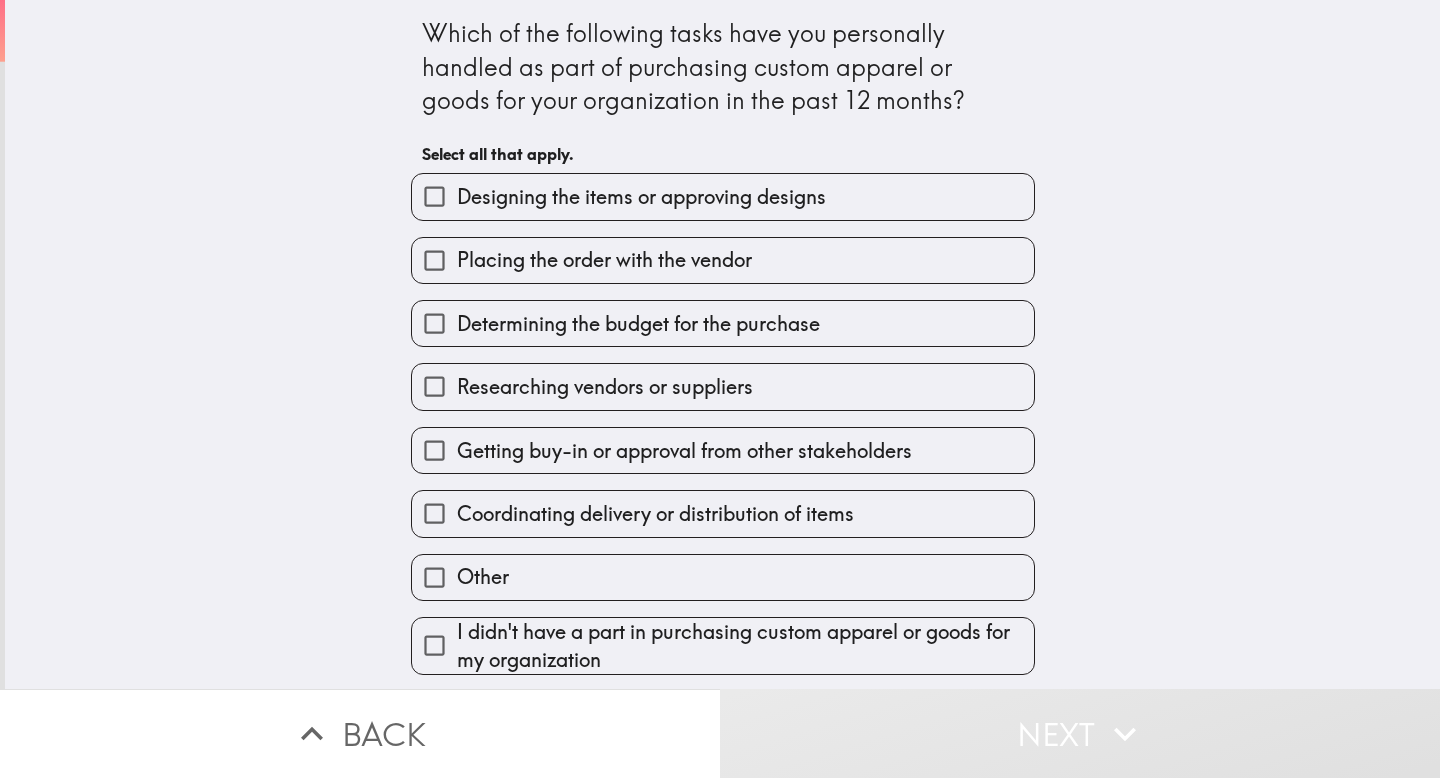click on "Placing the order with the vendor" at bounding box center (723, 260) 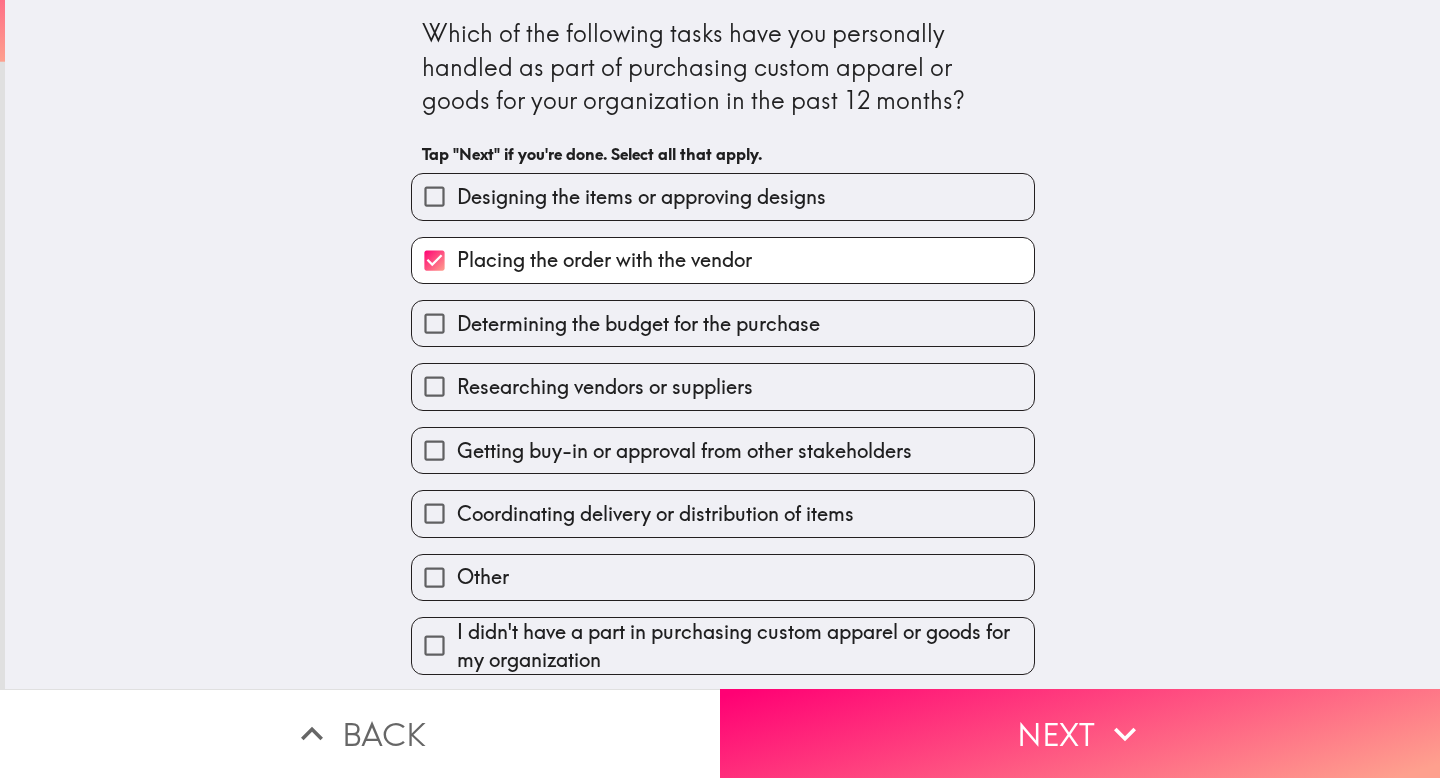 click on "Determining the budget for the purchase" at bounding box center (723, 323) 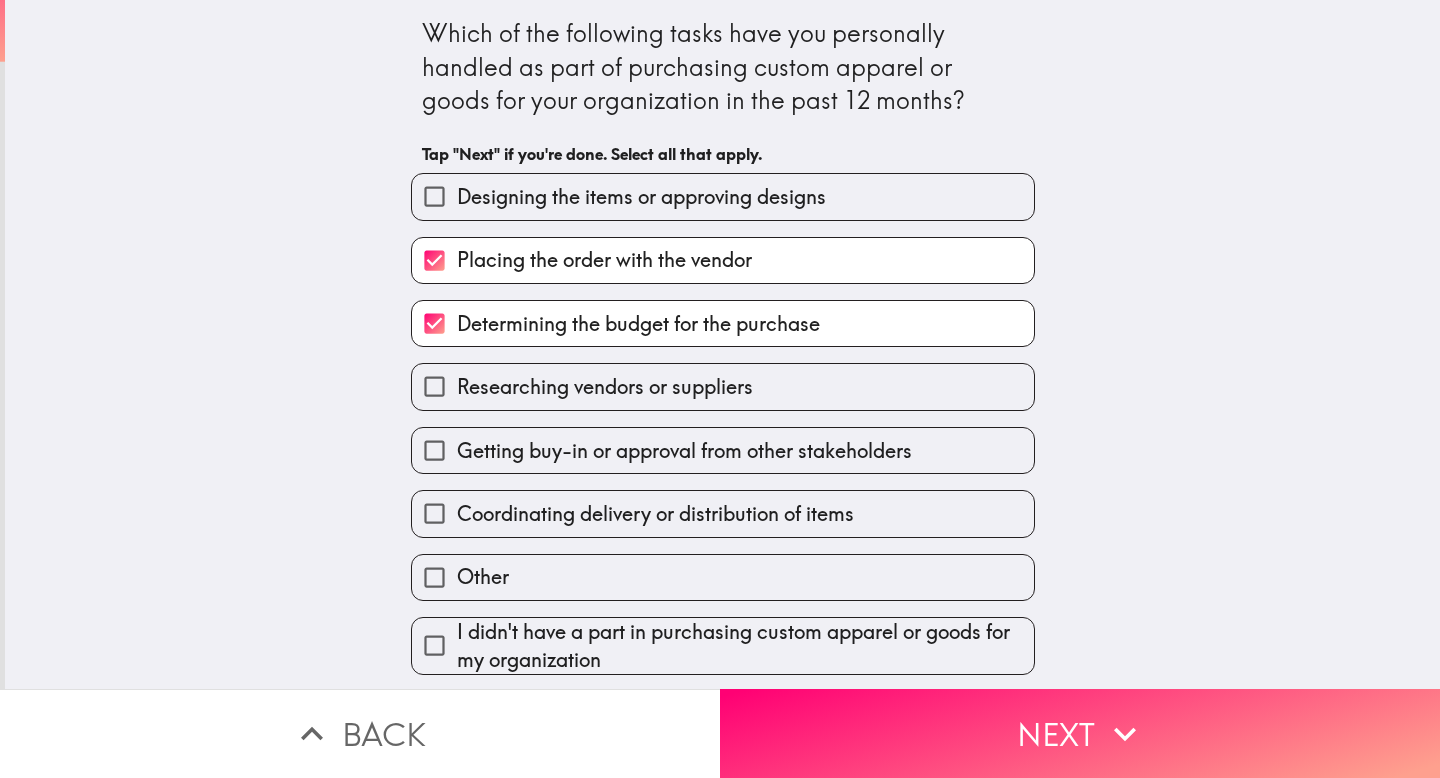 click on "Researching vendors or suppliers" at bounding box center (723, 386) 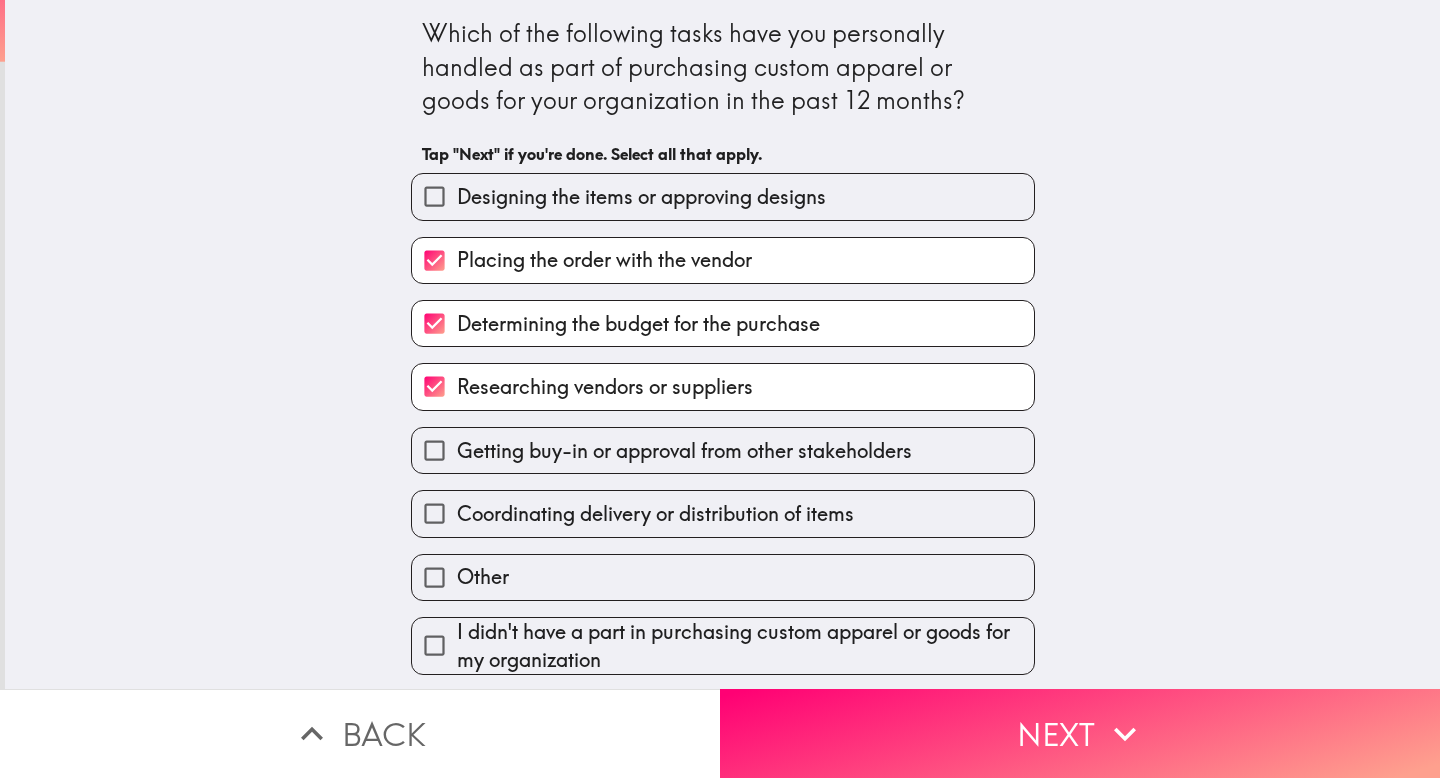 click on "Researching vendors or suppliers" at bounding box center (723, 386) 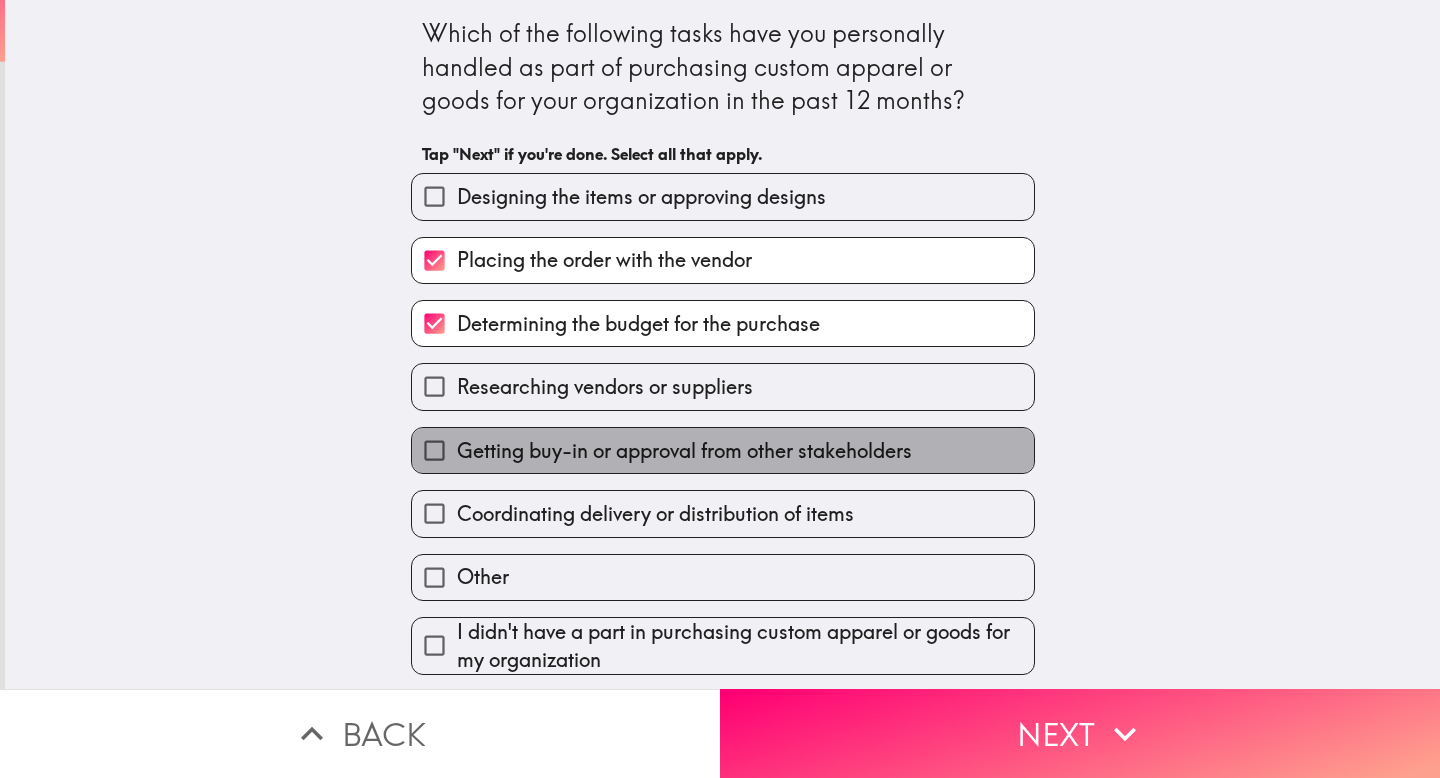 click on "Getting buy-in or approval from other stakeholders" at bounding box center [684, 451] 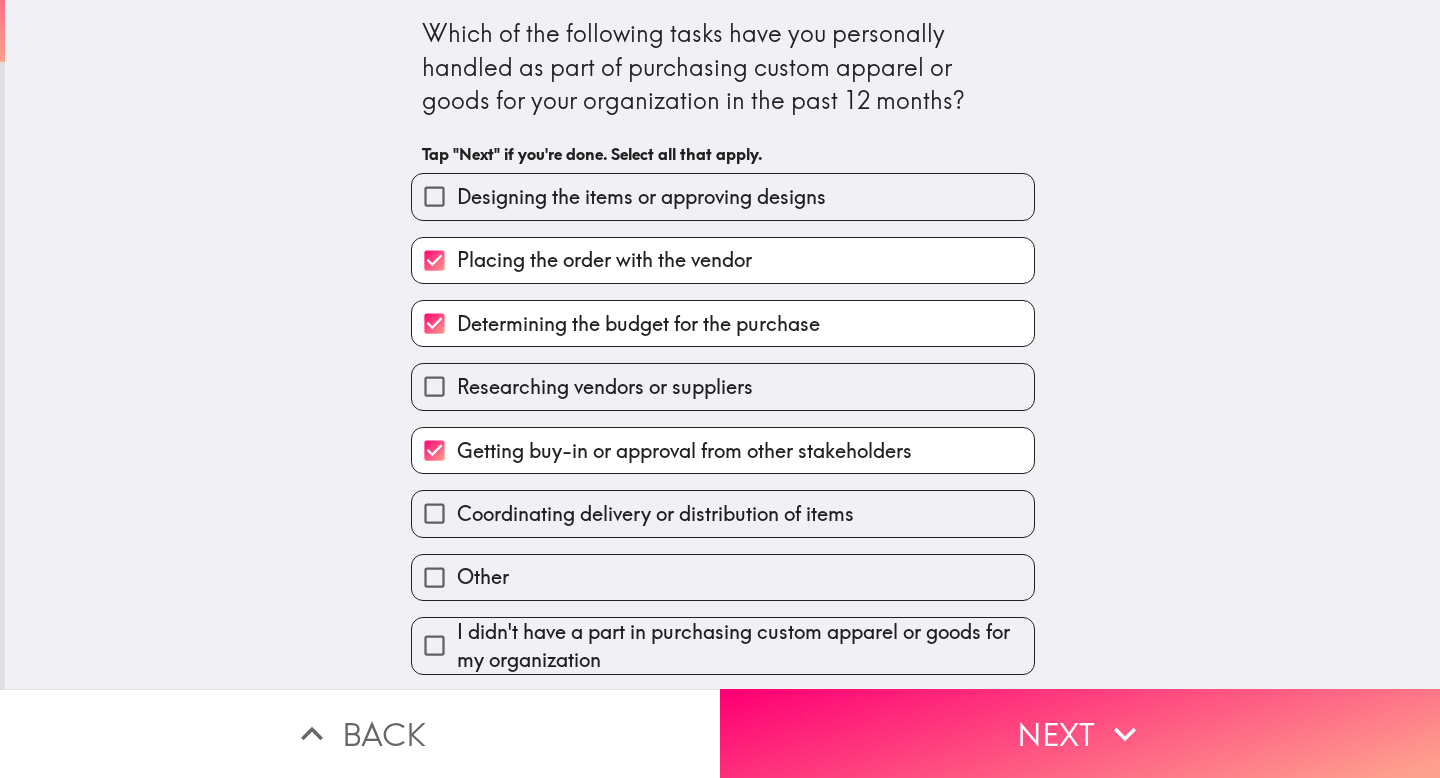 click on "Getting buy-in or approval from other stakeholders" at bounding box center [684, 451] 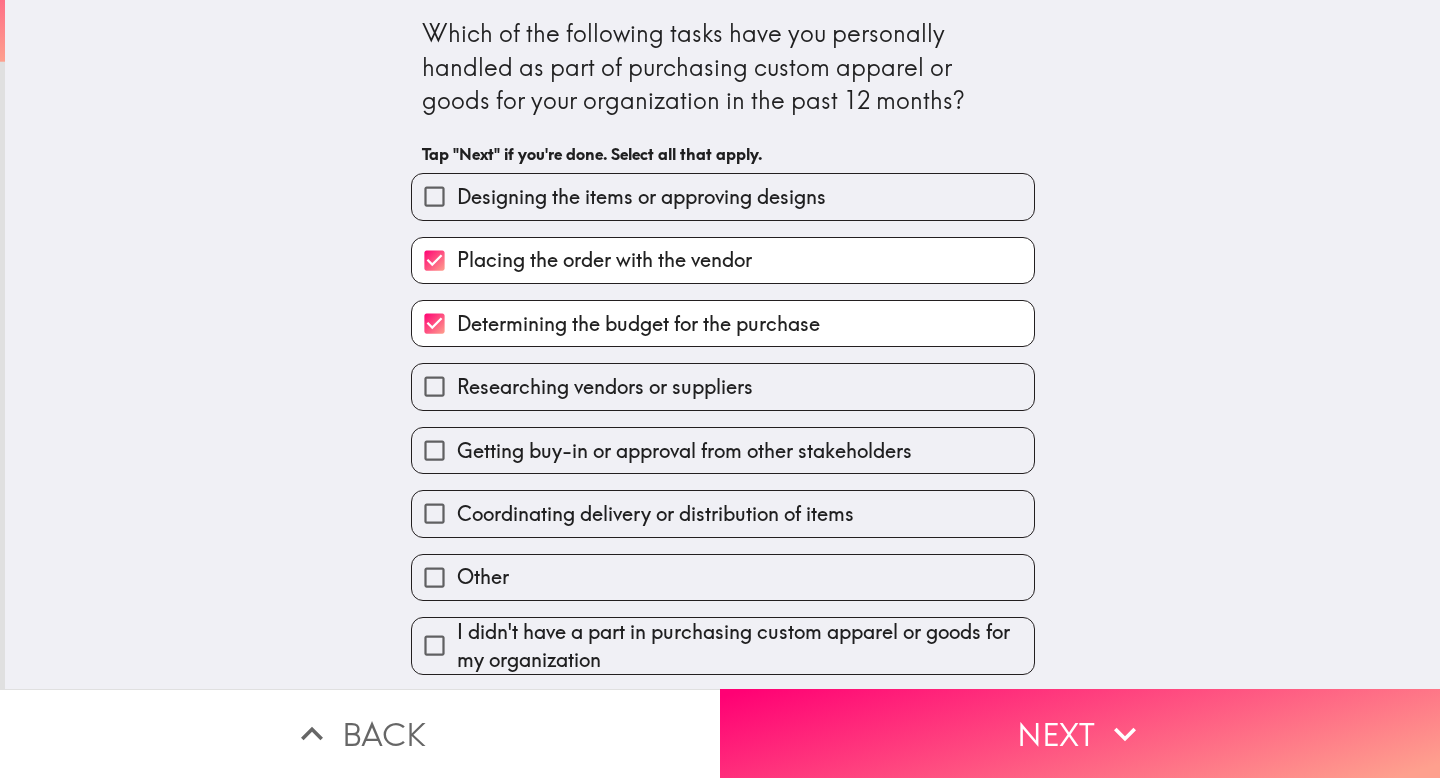 click on "Coordinating delivery or distribution of items" at bounding box center [723, 513] 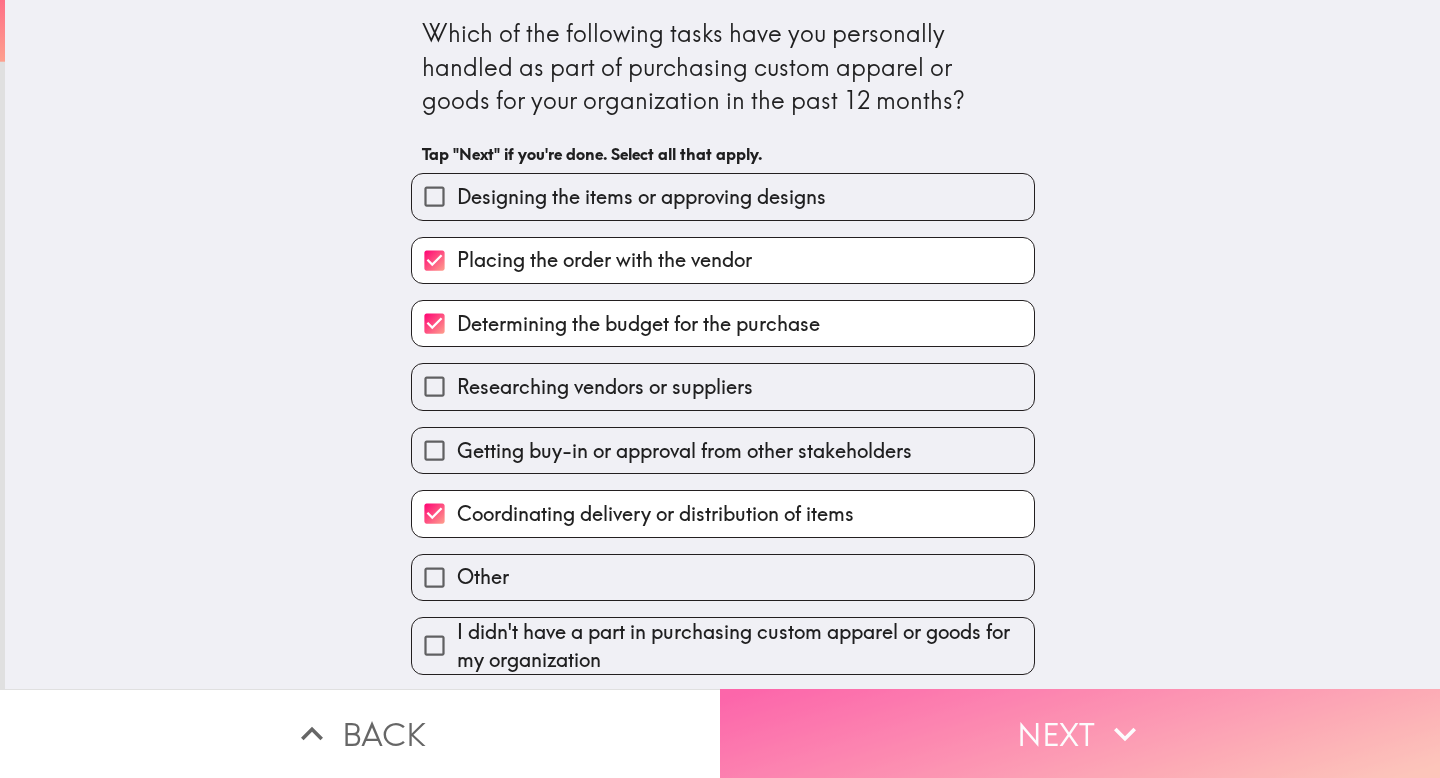 click on "Next" at bounding box center (1080, 733) 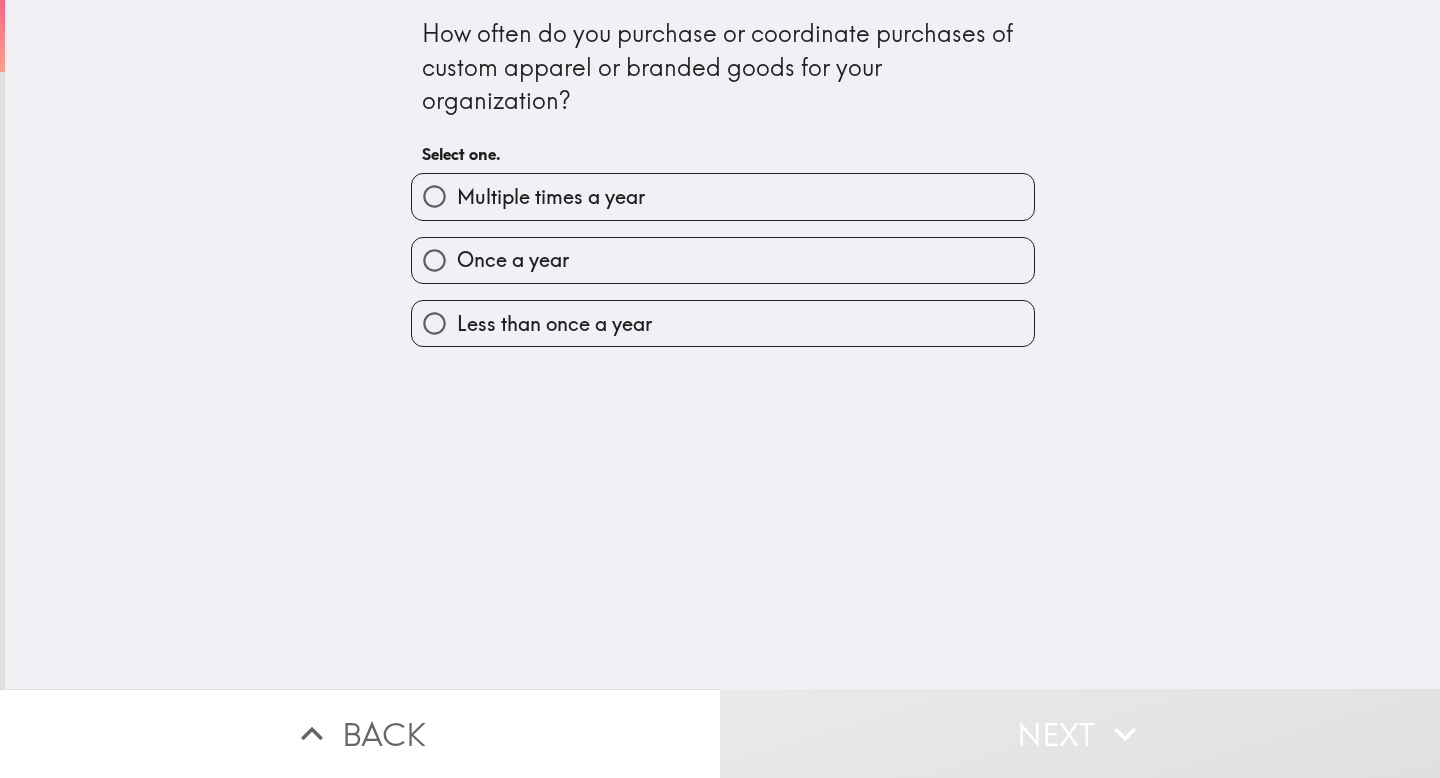 click on "Multiple times a year" at bounding box center (723, 196) 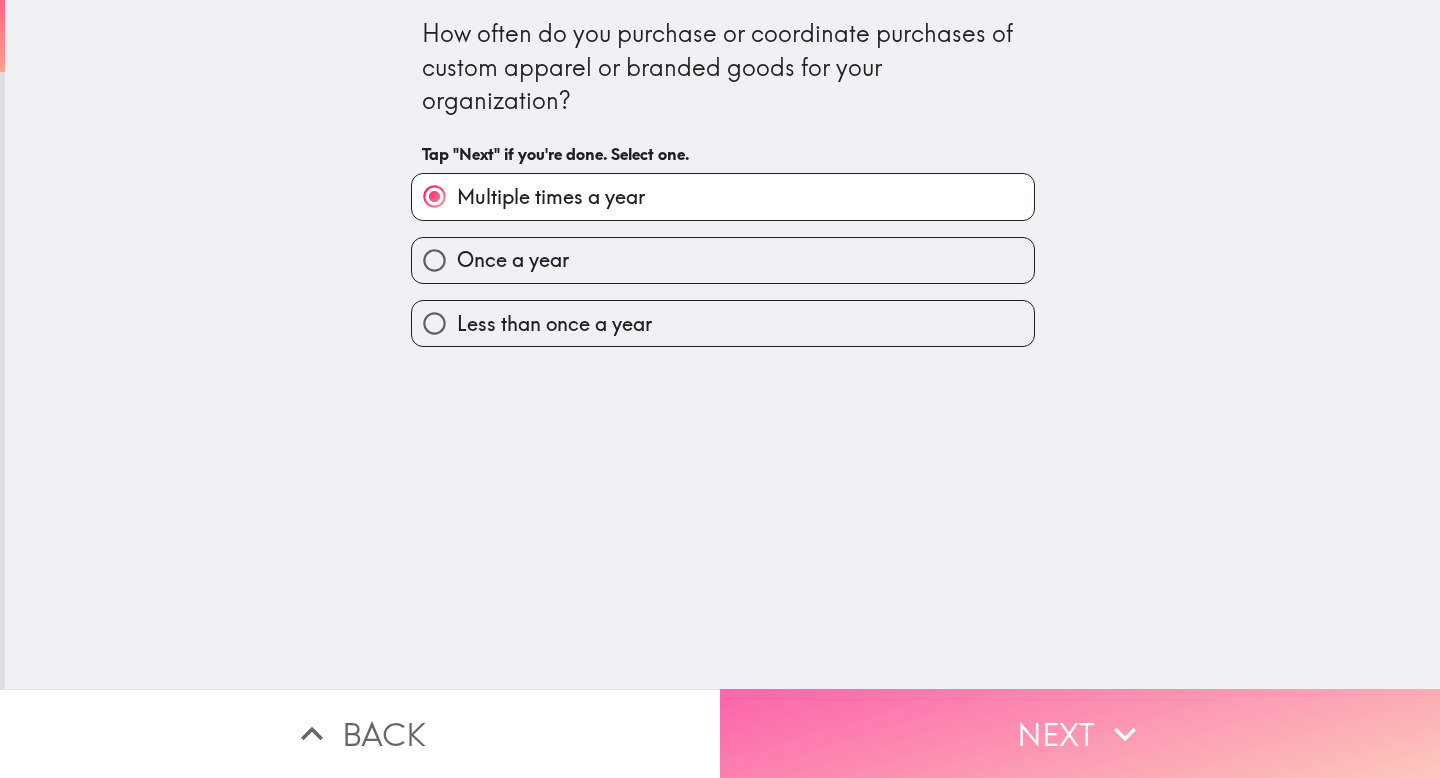 click on "Next" at bounding box center [1080, 733] 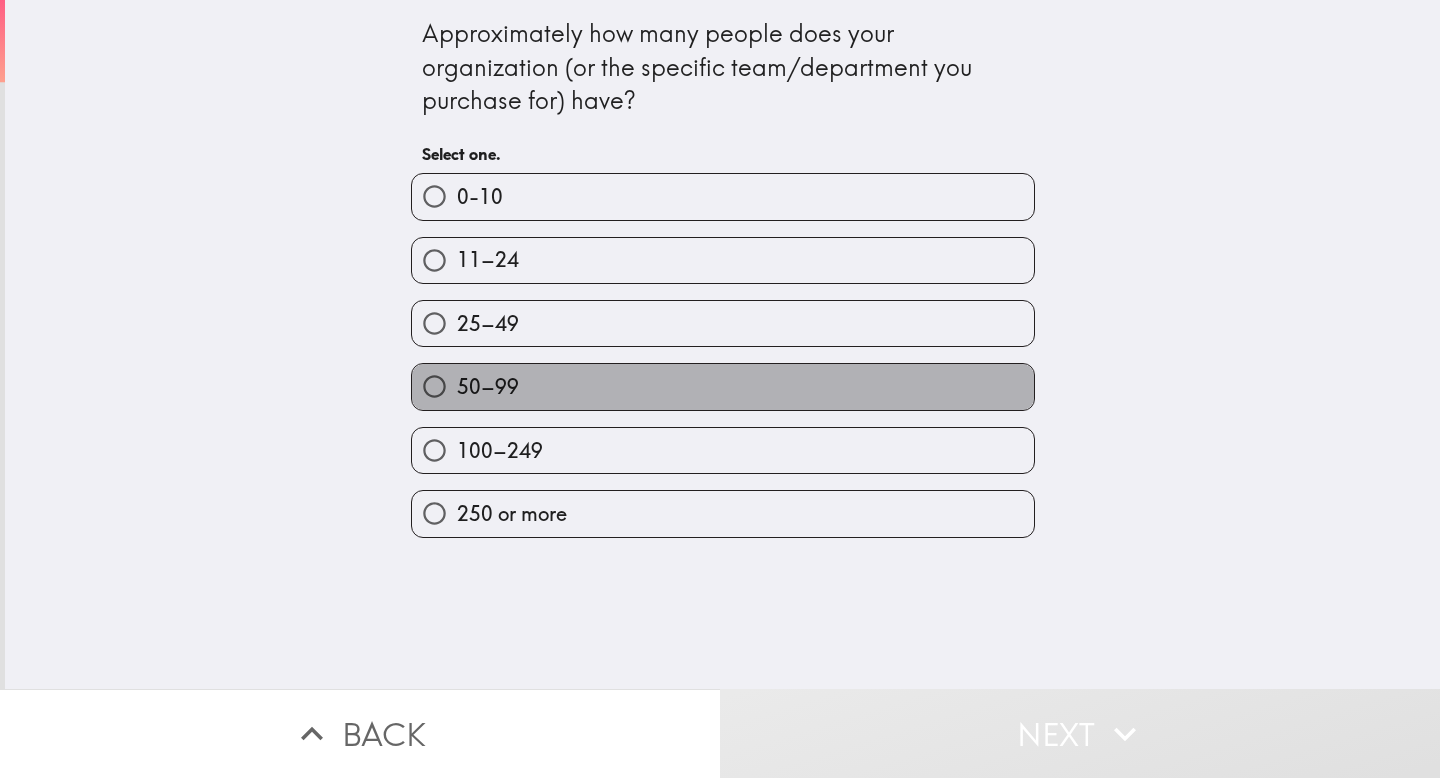 click on "50–99" at bounding box center (723, 386) 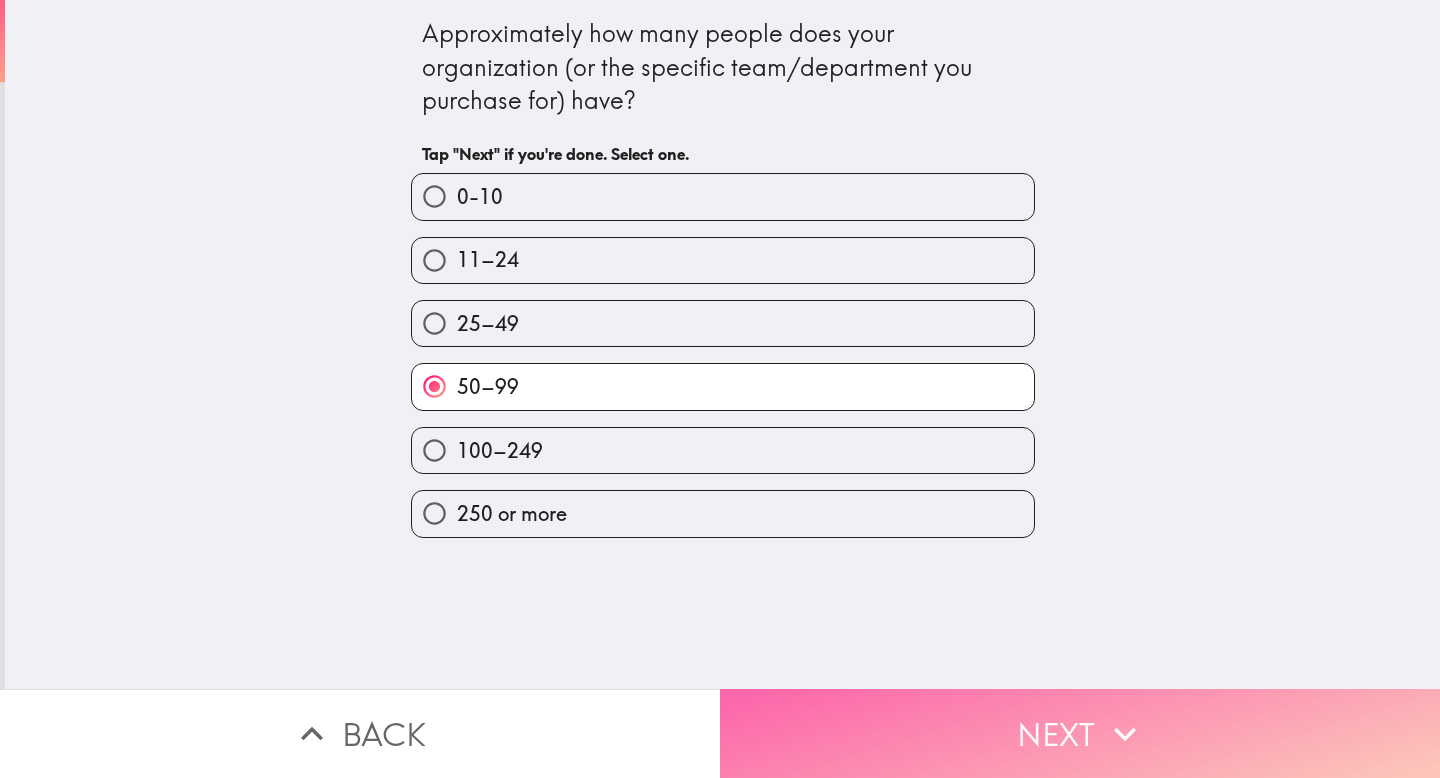 click on "Next" at bounding box center (1080, 733) 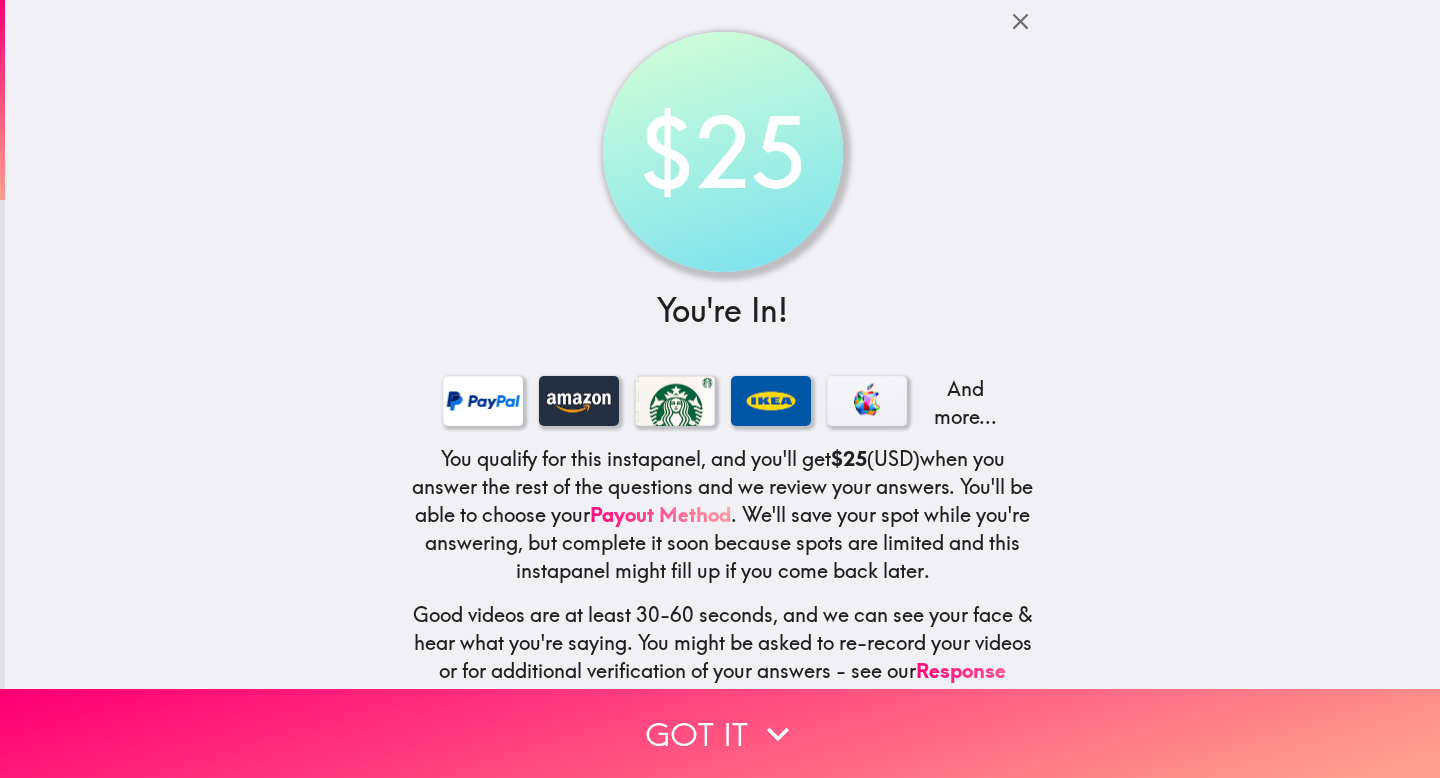 scroll, scrollTop: 112, scrollLeft: 0, axis: vertical 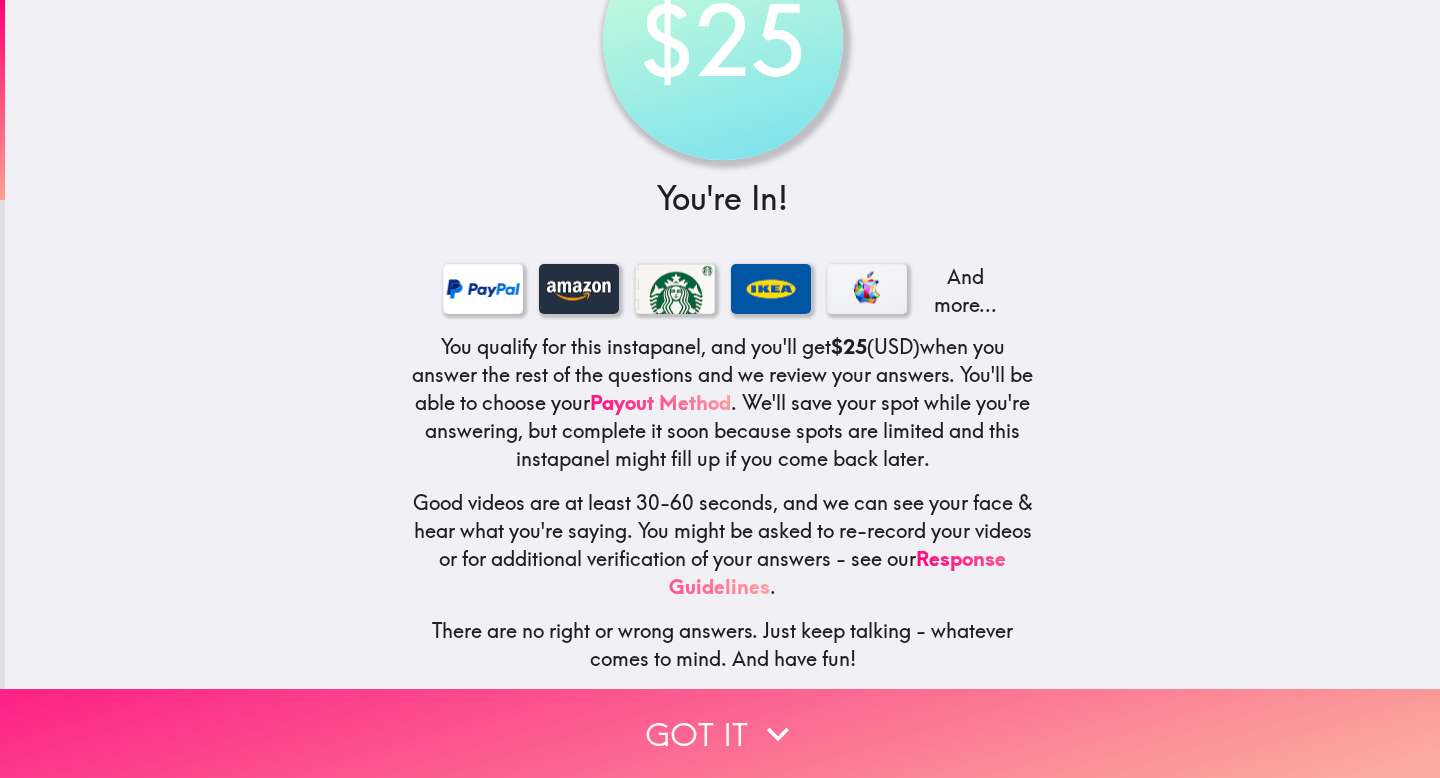click on "Got it" at bounding box center [720, 733] 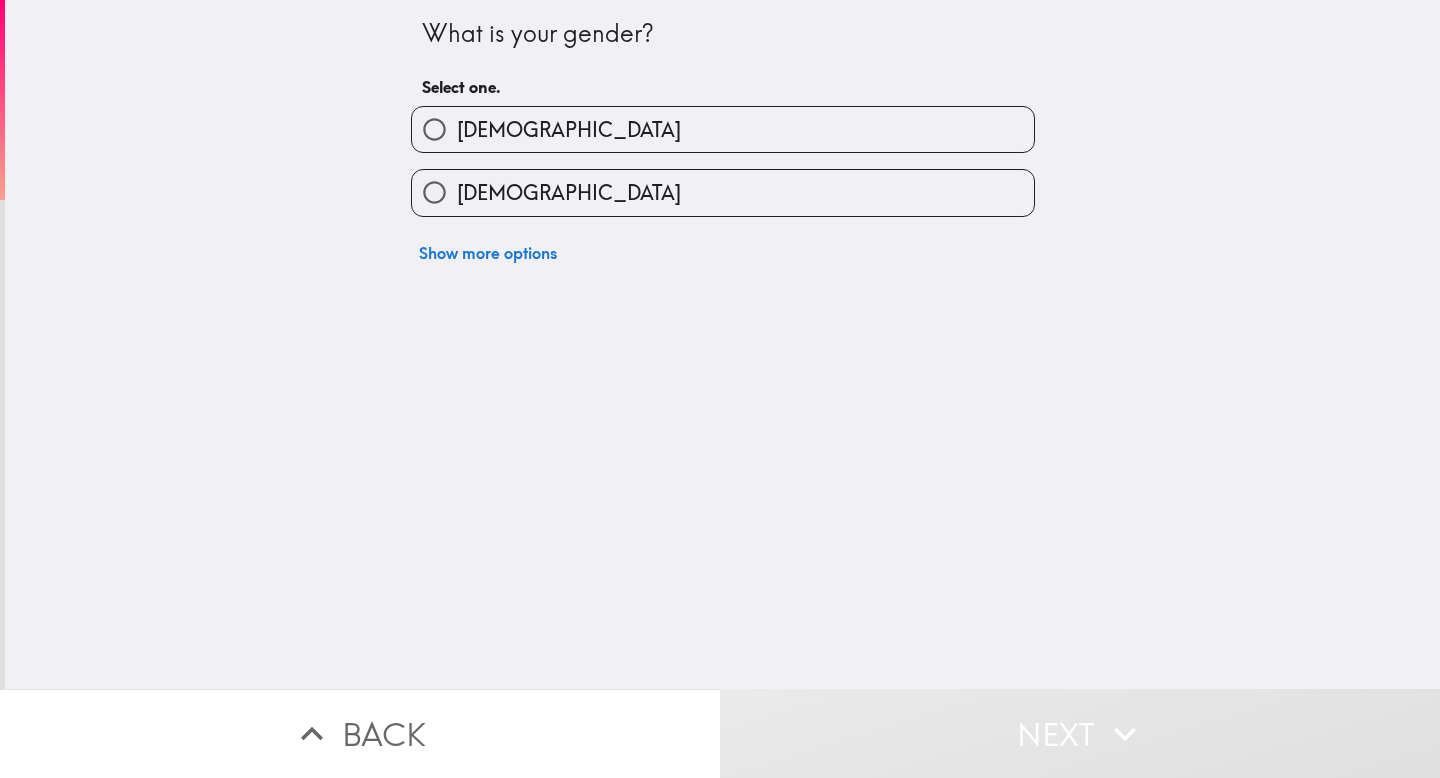 scroll, scrollTop: 0, scrollLeft: 0, axis: both 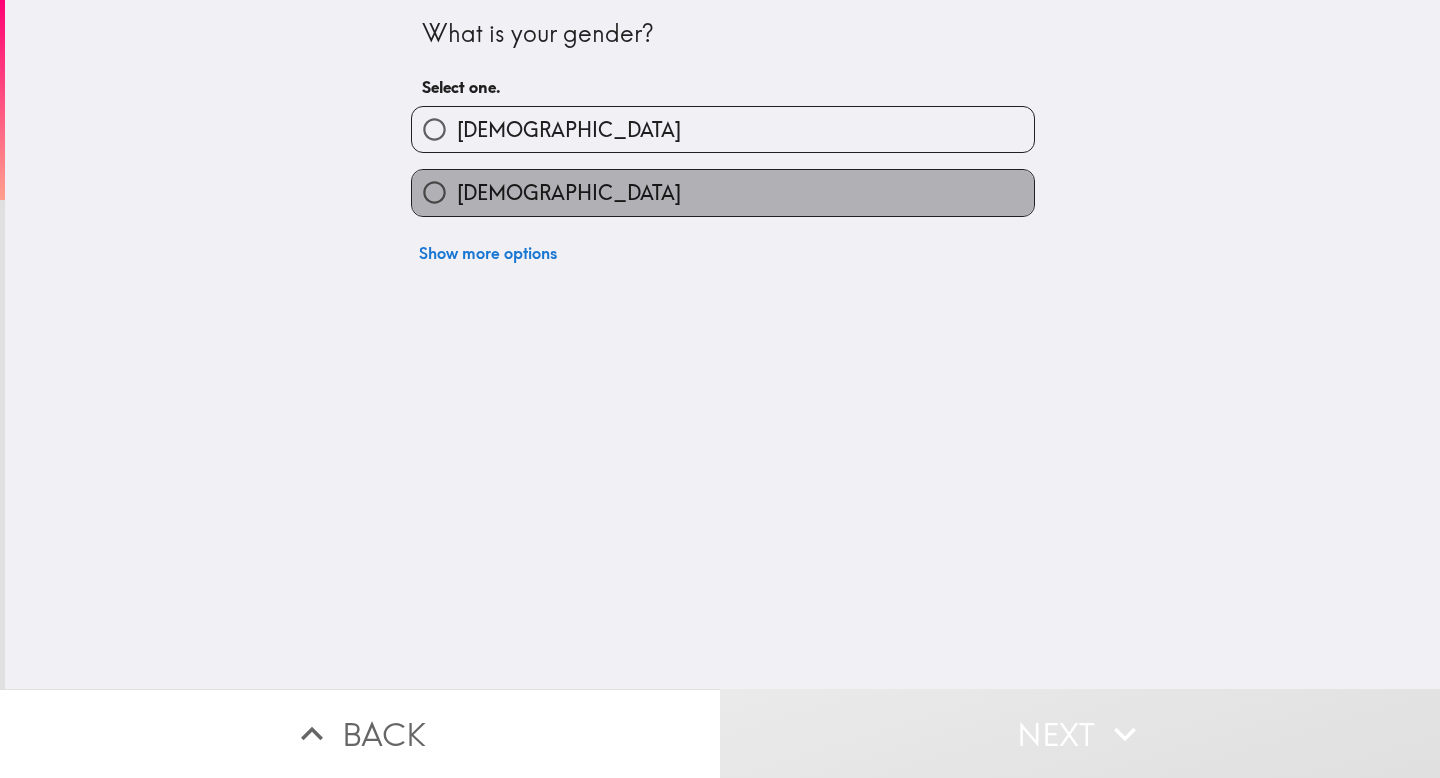 click on "[DEMOGRAPHIC_DATA]" at bounding box center (723, 192) 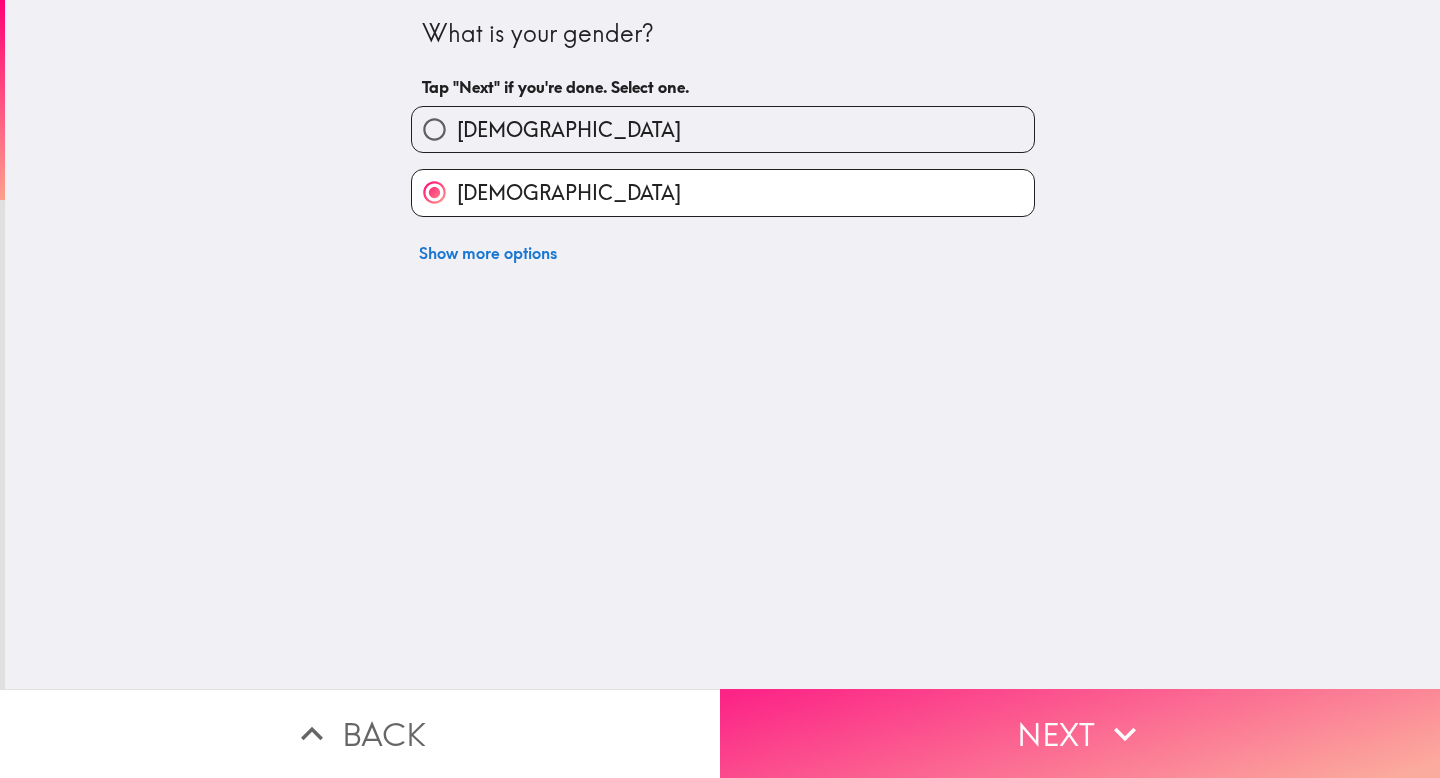 click on "Next" at bounding box center [1080, 733] 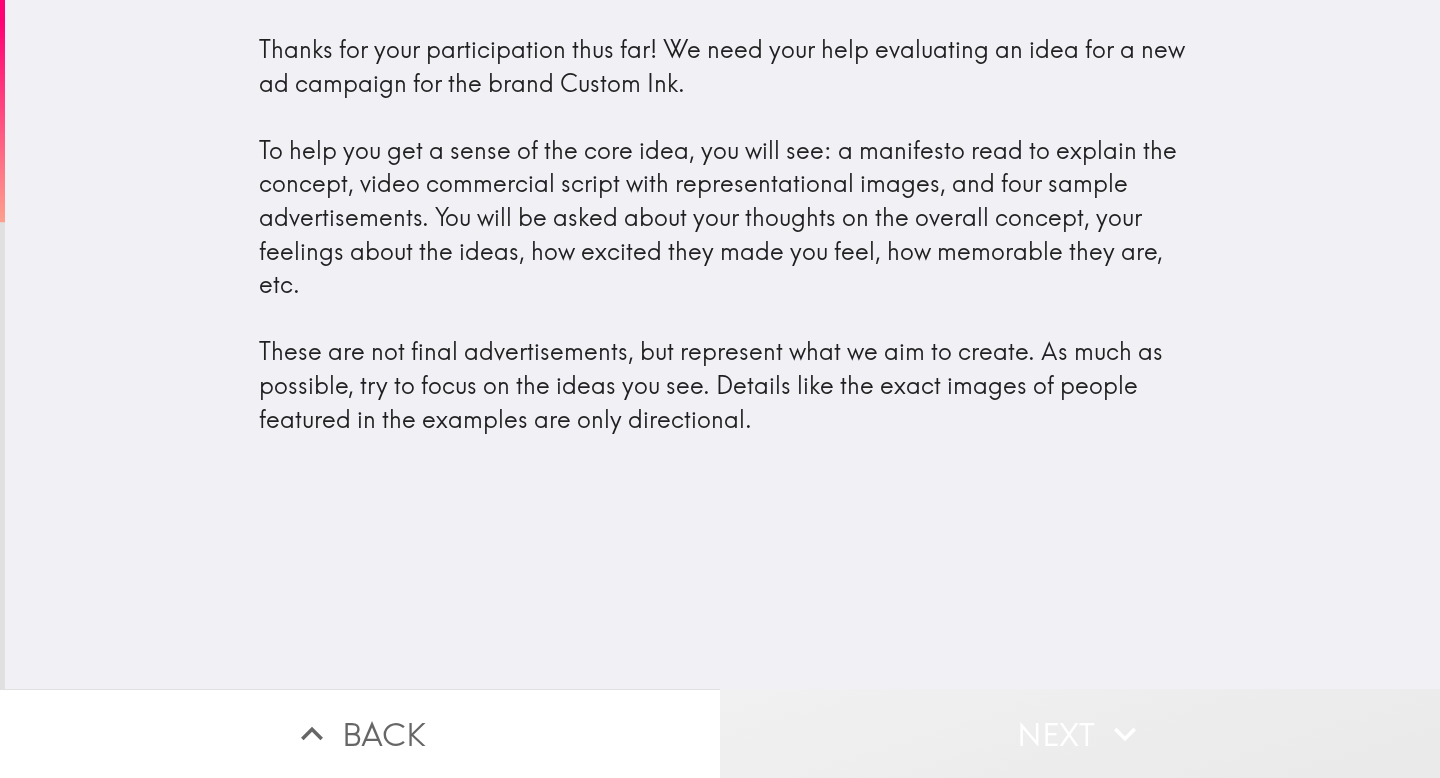 click on "Next" at bounding box center (1080, 733) 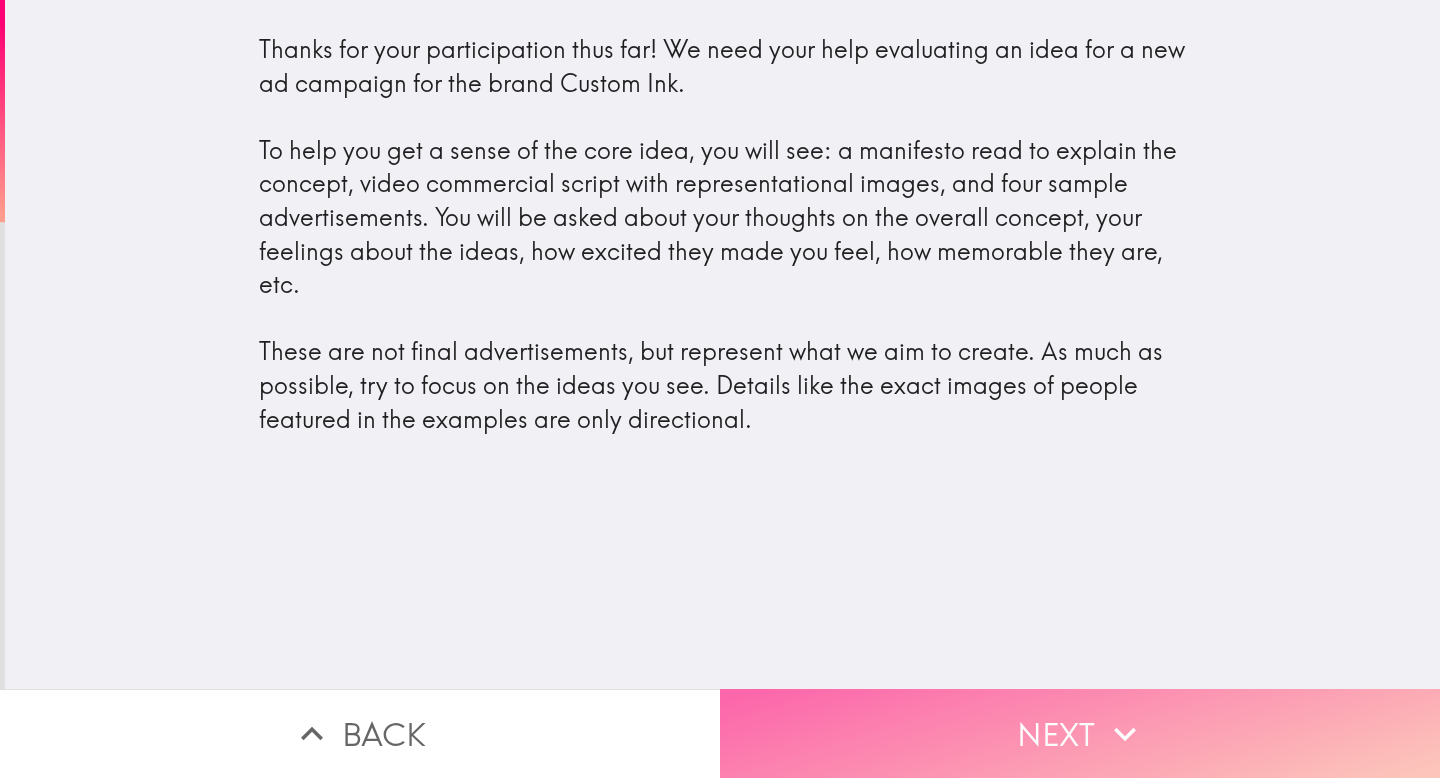 click on "Next" at bounding box center (1080, 733) 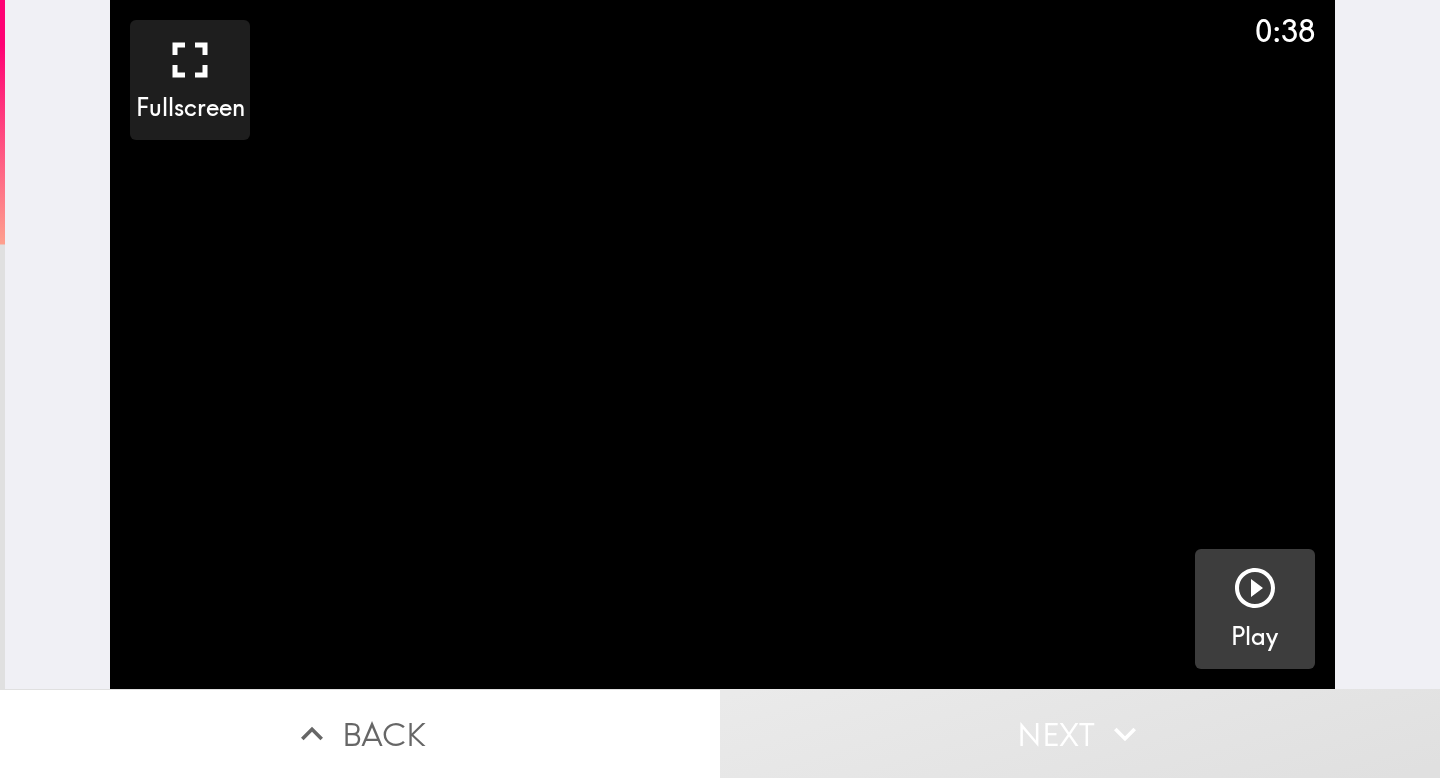 click on "Play" at bounding box center (1255, 609) 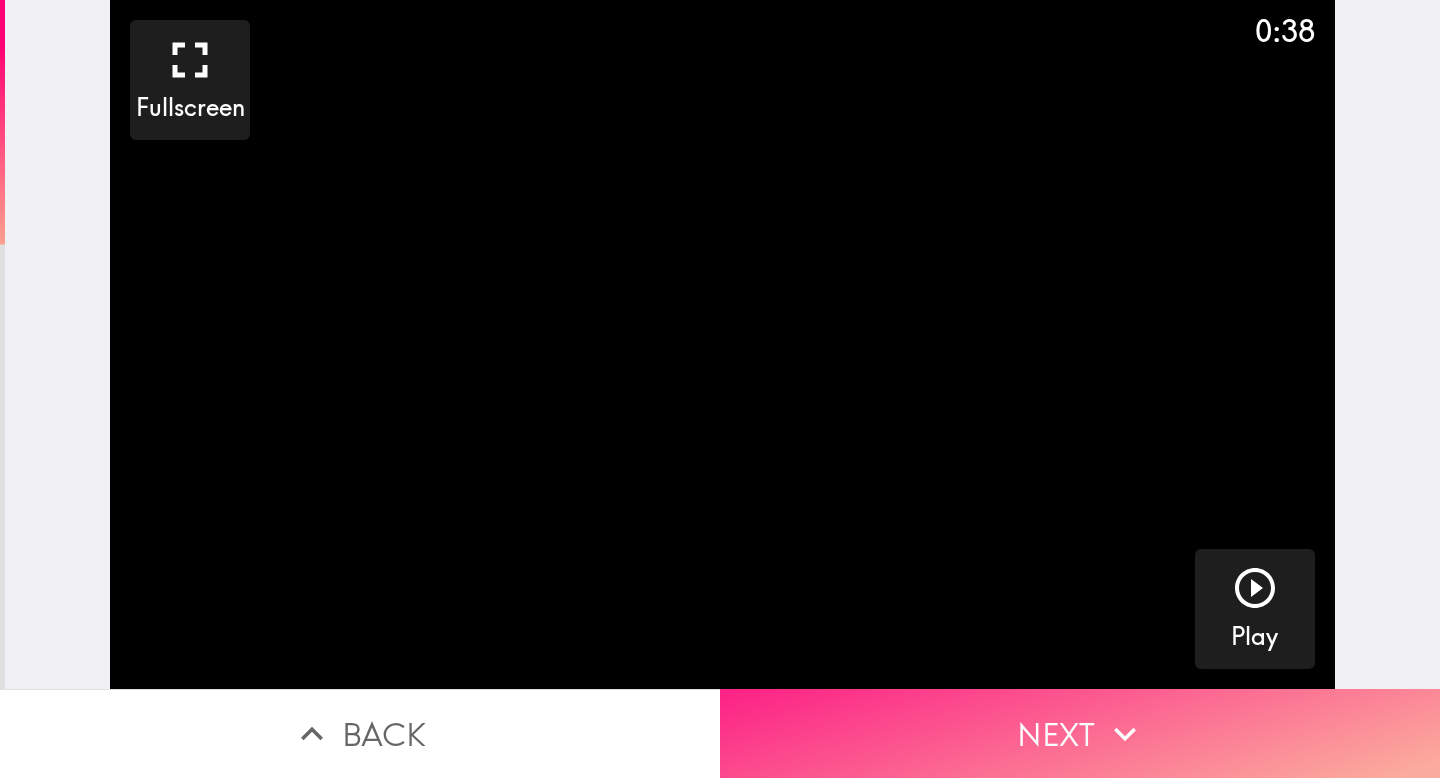 click on "Next" at bounding box center (1080, 733) 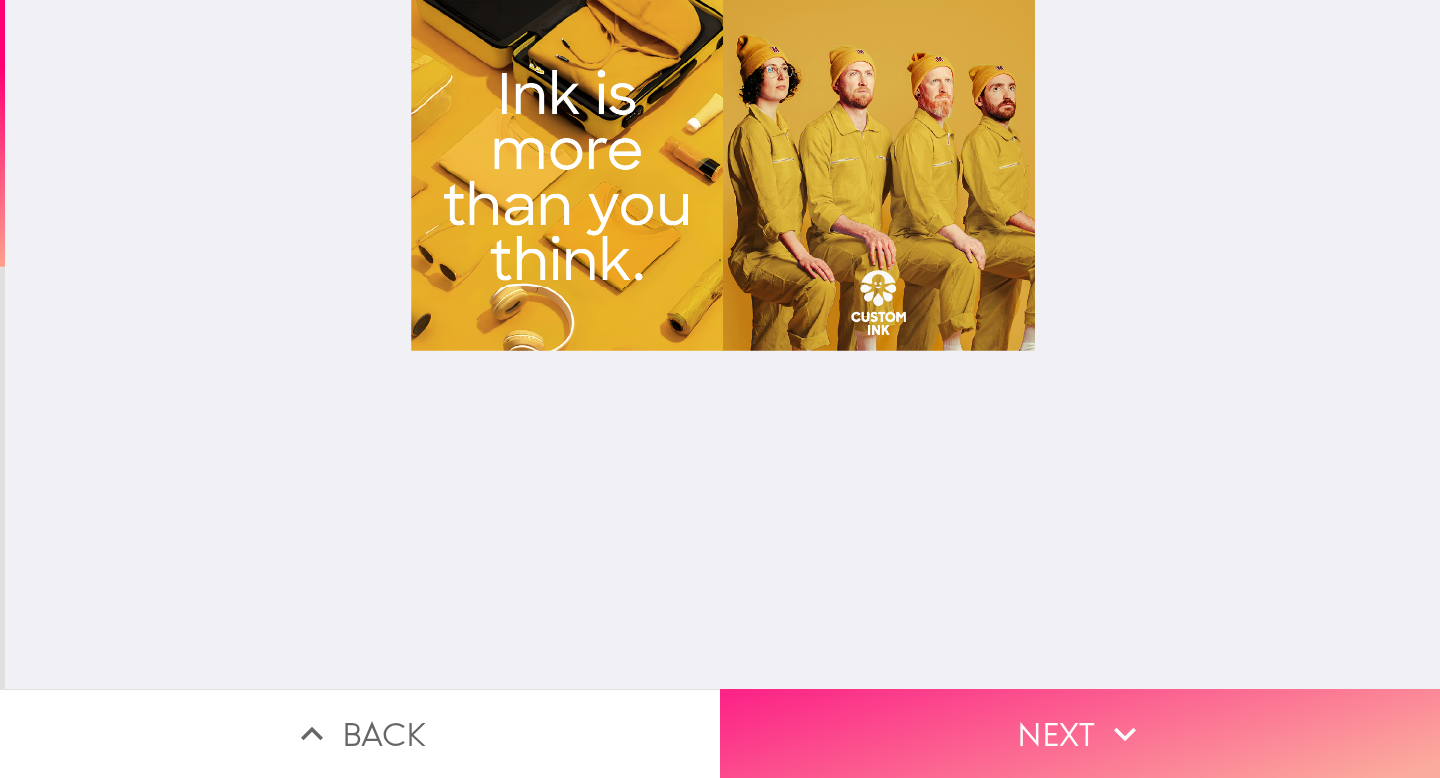click on "Next" at bounding box center (1080, 733) 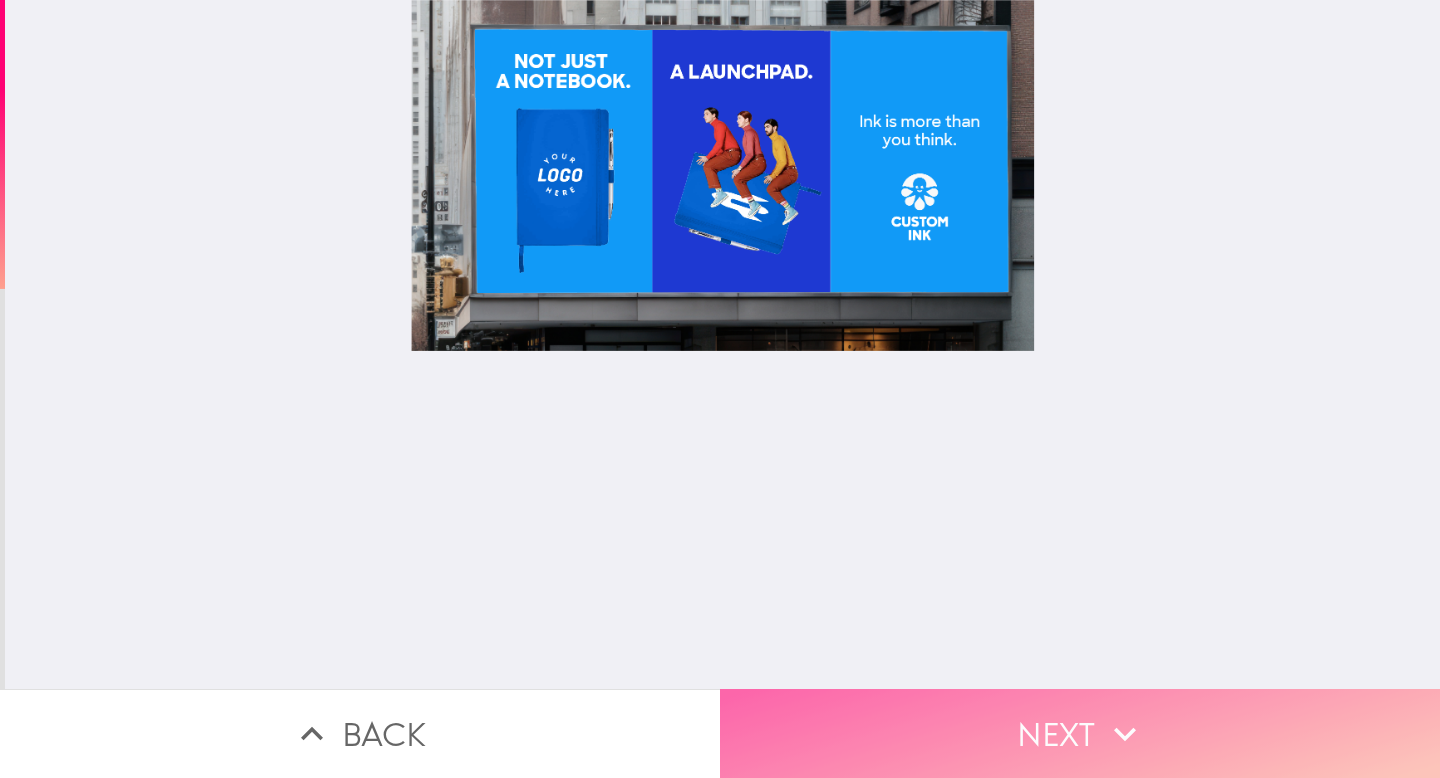 click on "Next" at bounding box center (1080, 733) 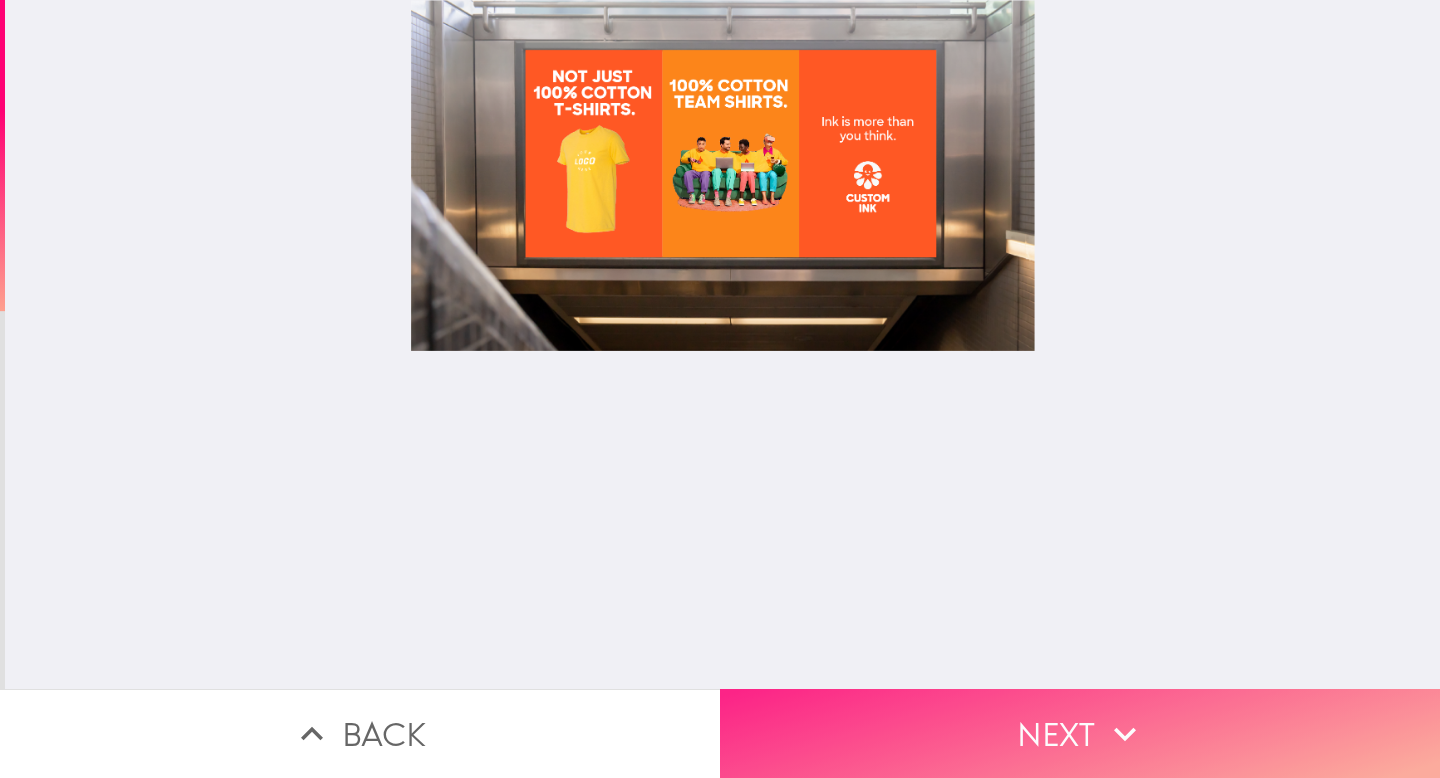 click on "Next" at bounding box center [1080, 733] 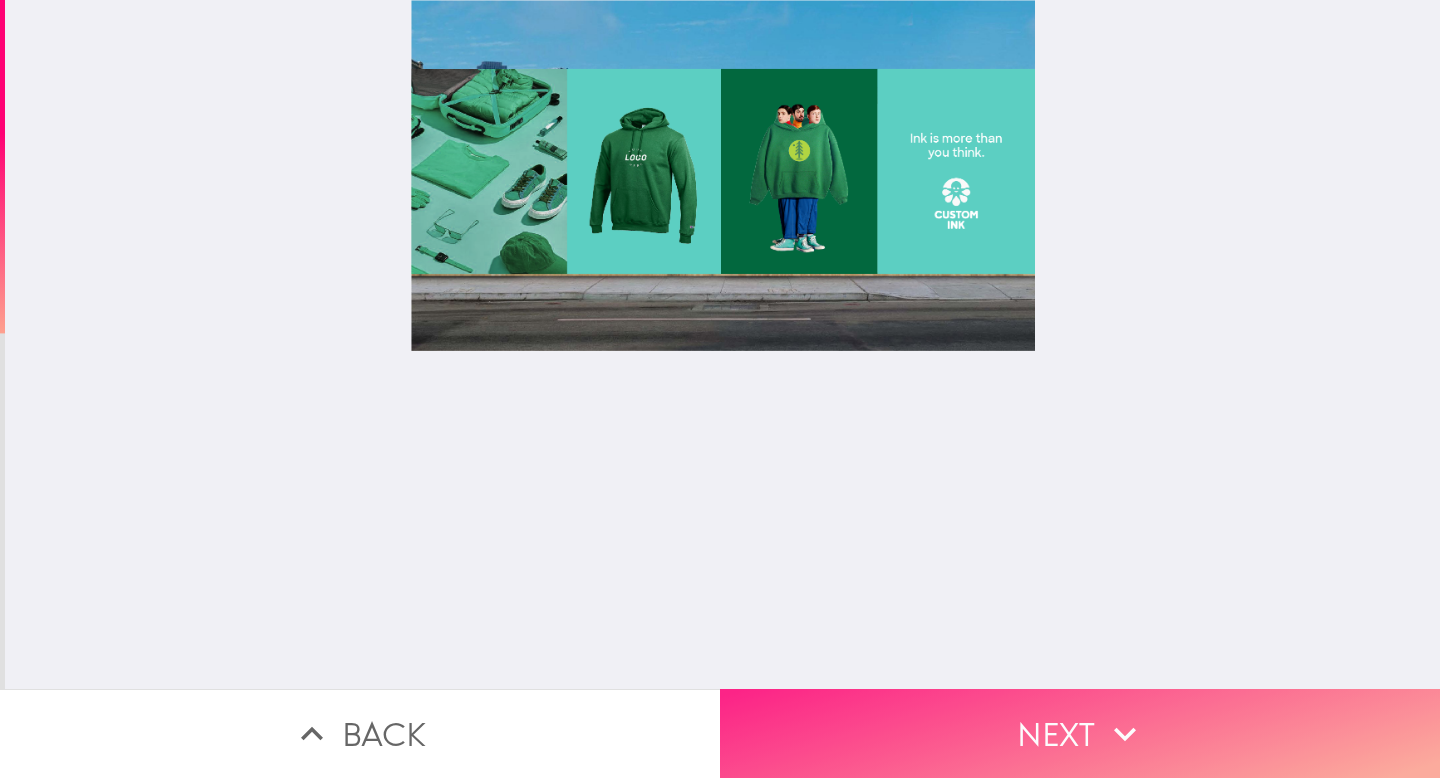 click on "Next" at bounding box center [1080, 733] 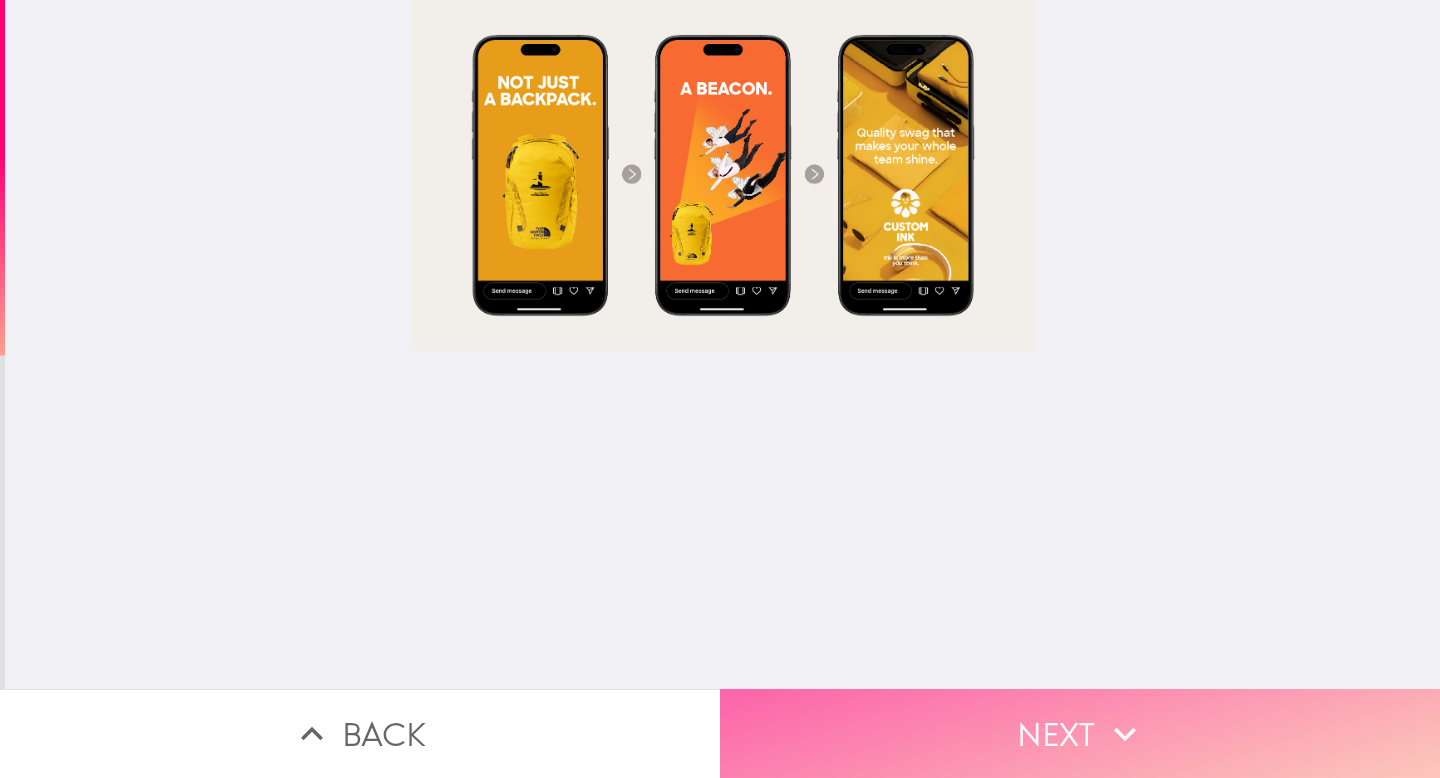 click on "Next" at bounding box center [1080, 733] 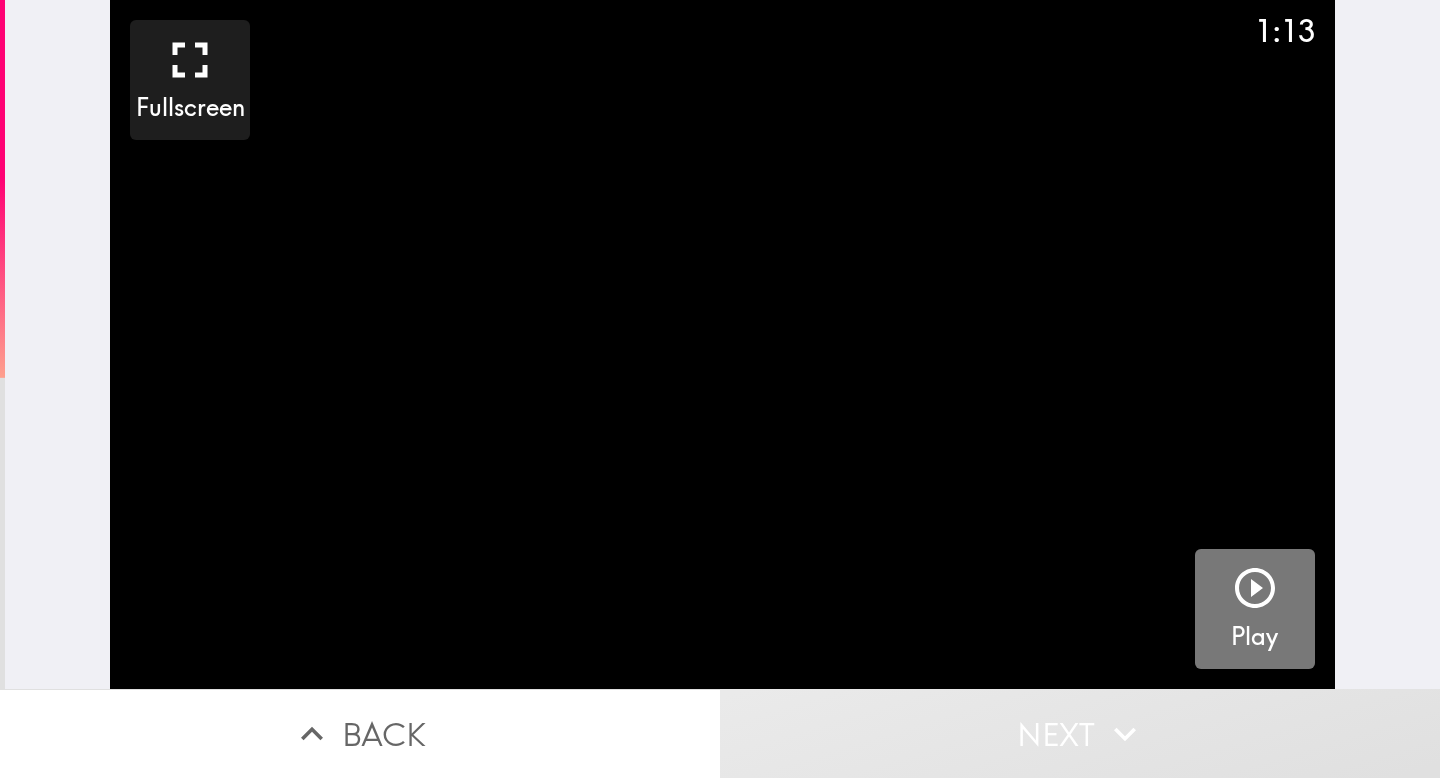 click 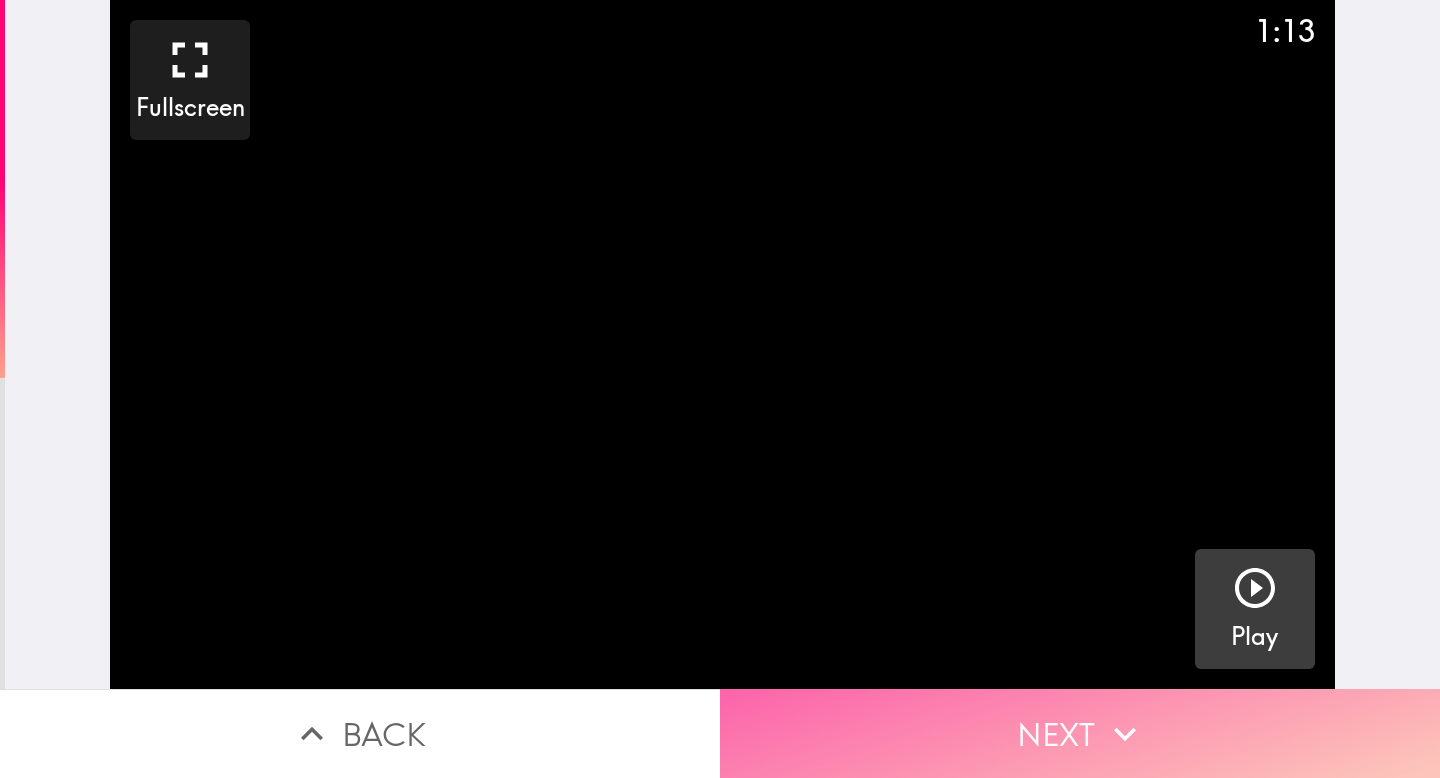 click on "Next" at bounding box center [1080, 733] 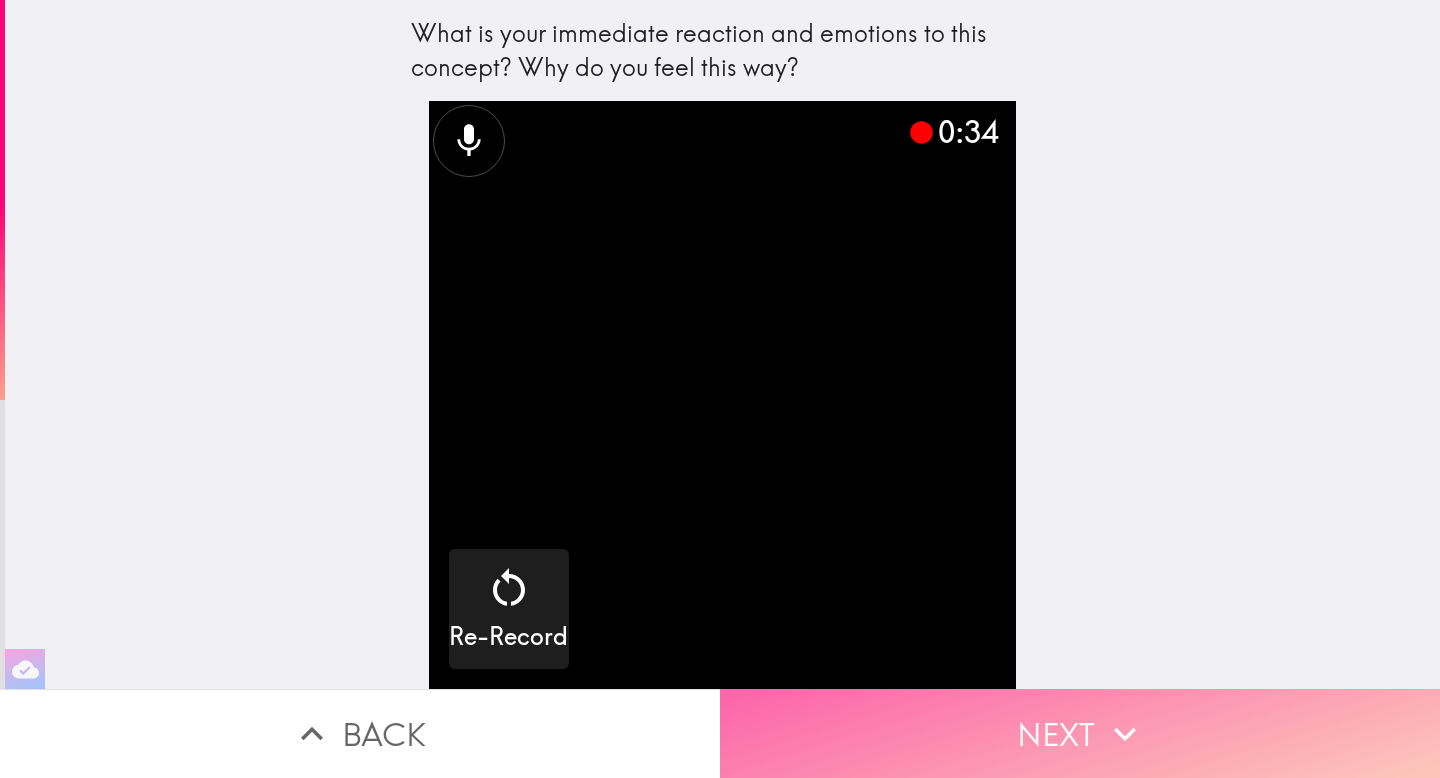 click on "Next" at bounding box center [1080, 733] 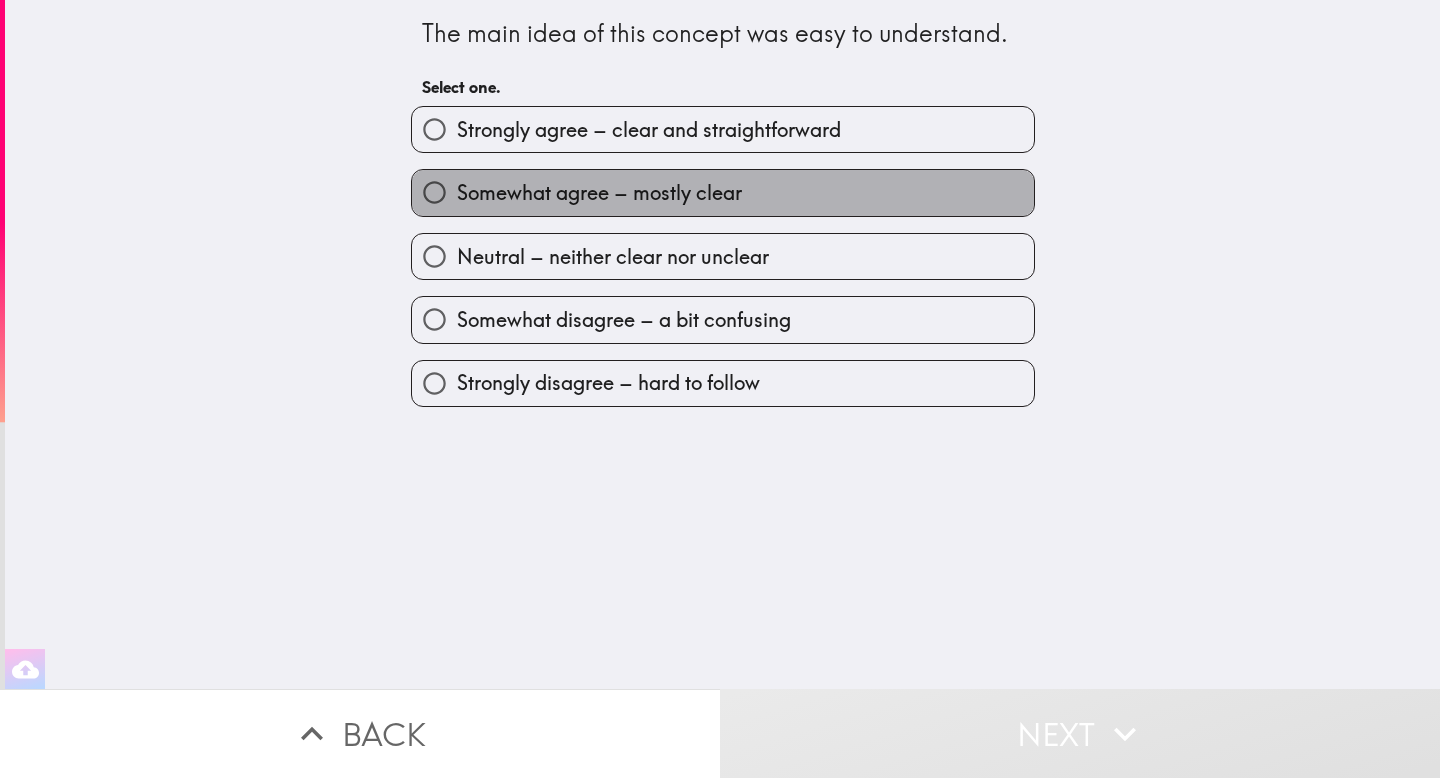 click on "Somewhat agree – mostly clear" at bounding box center (599, 193) 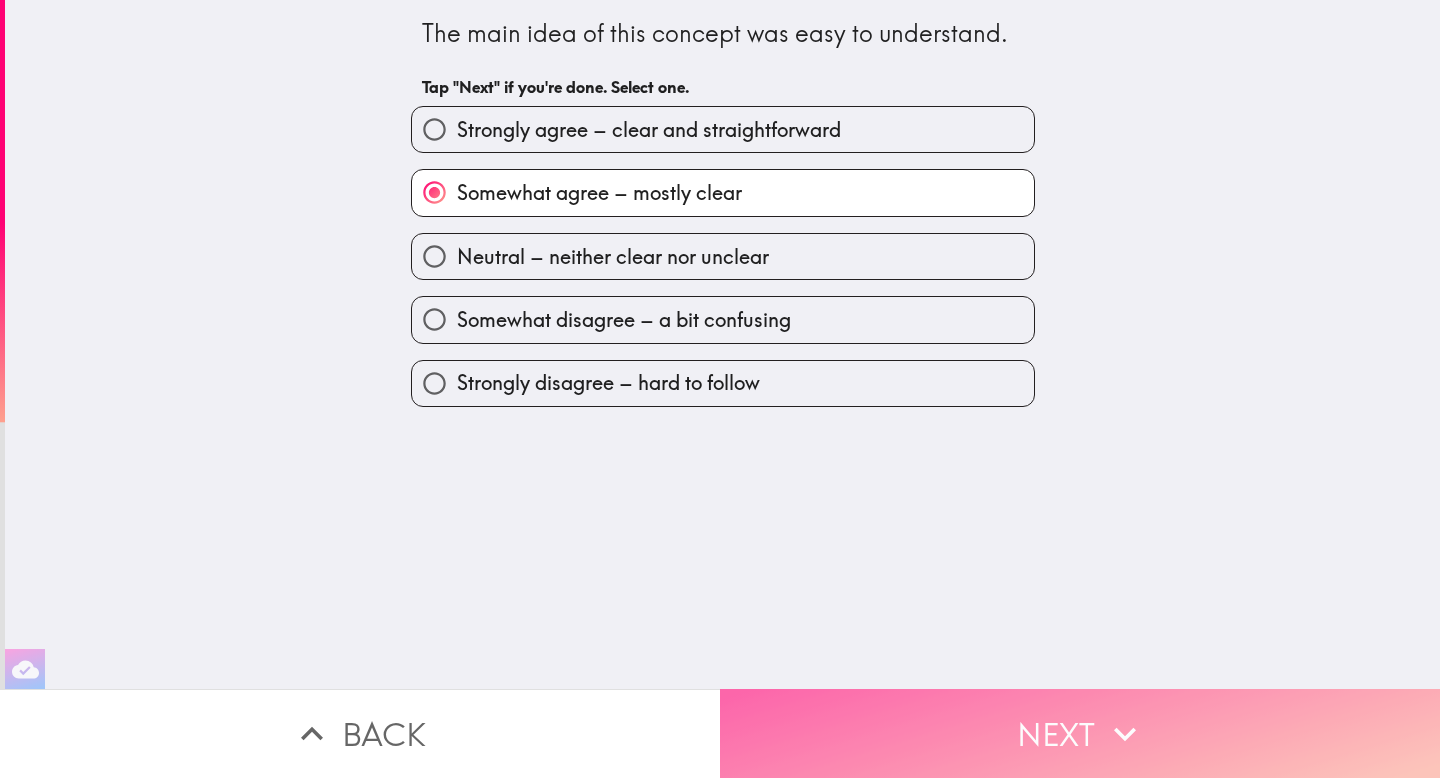 click on "Next" at bounding box center (1080, 733) 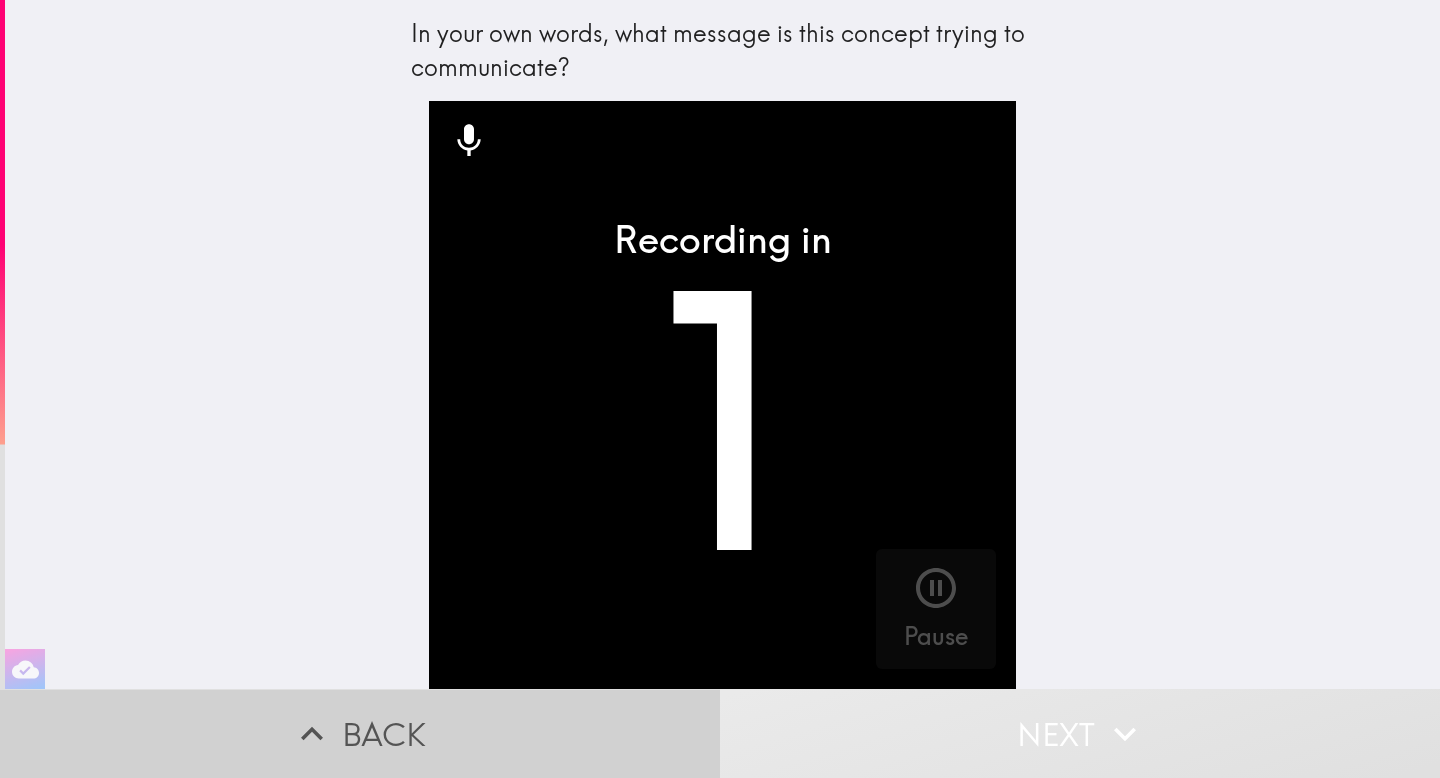 click on "Back" at bounding box center [360, 733] 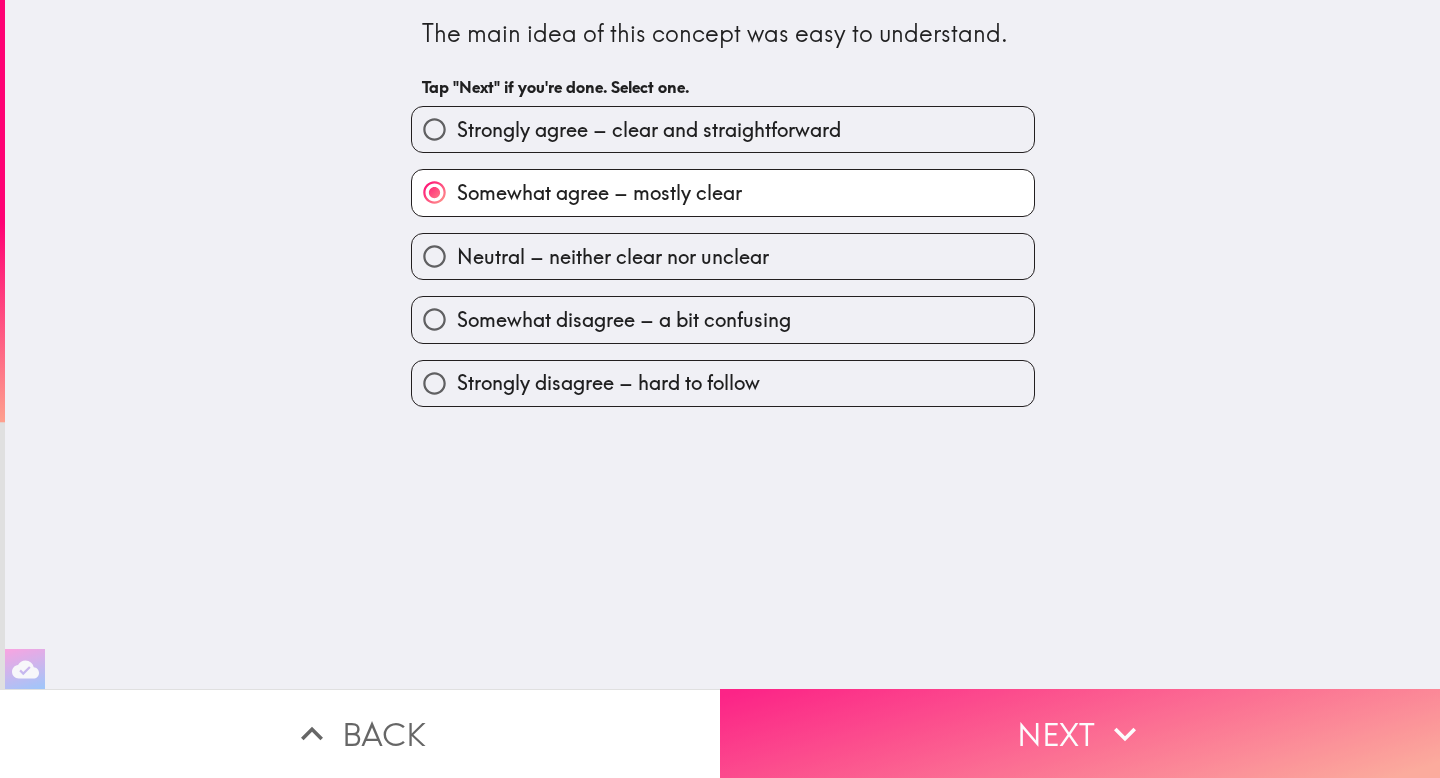 click 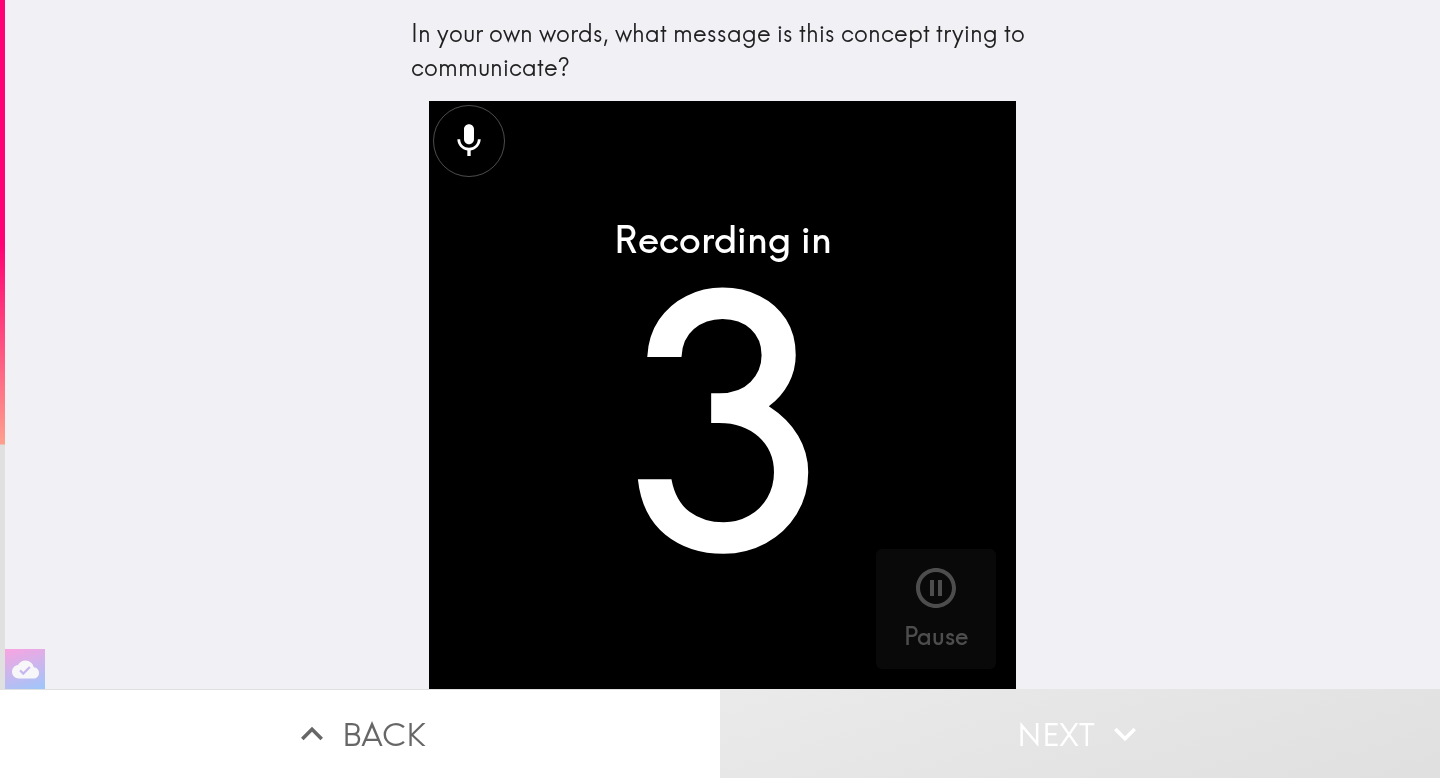 click on "Back" at bounding box center [360, 733] 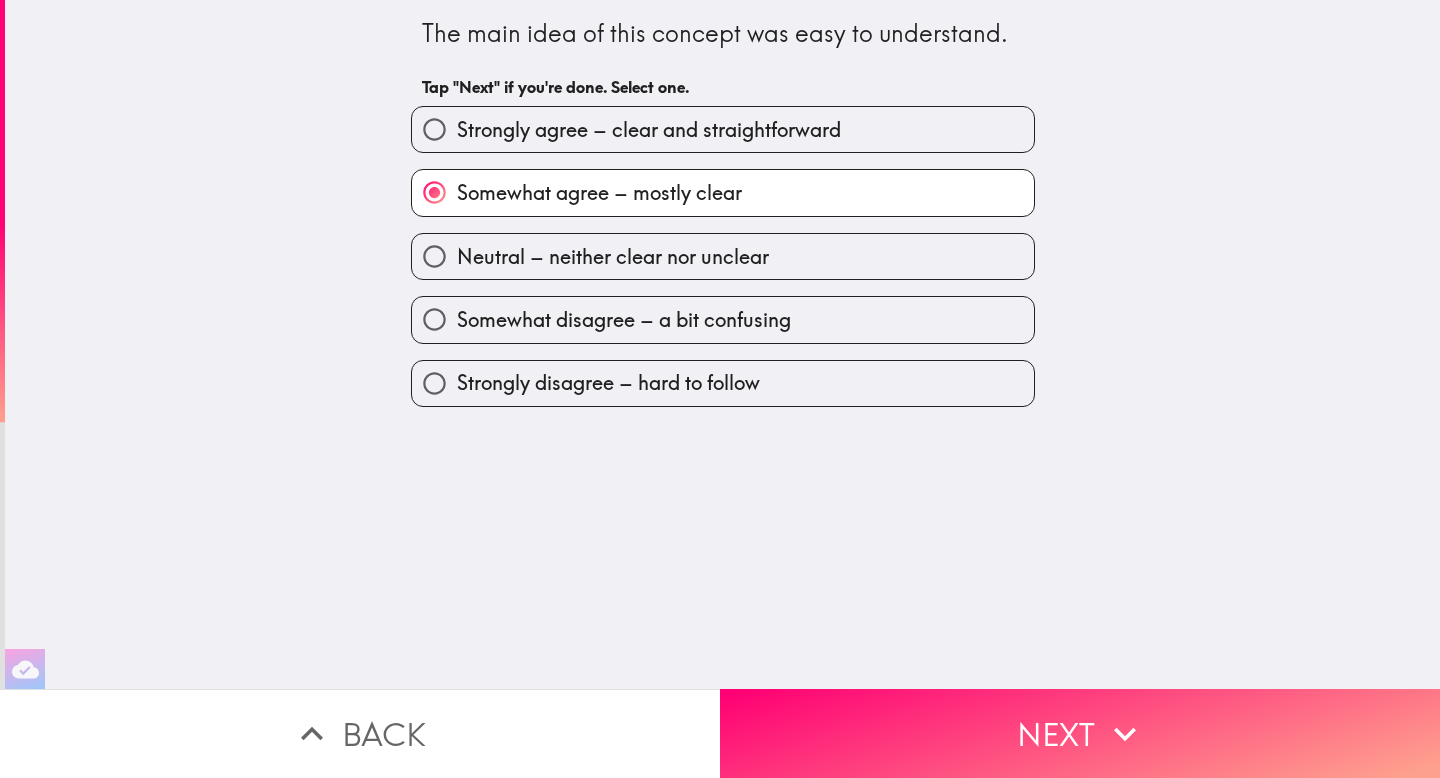 click on "Back" at bounding box center (360, 733) 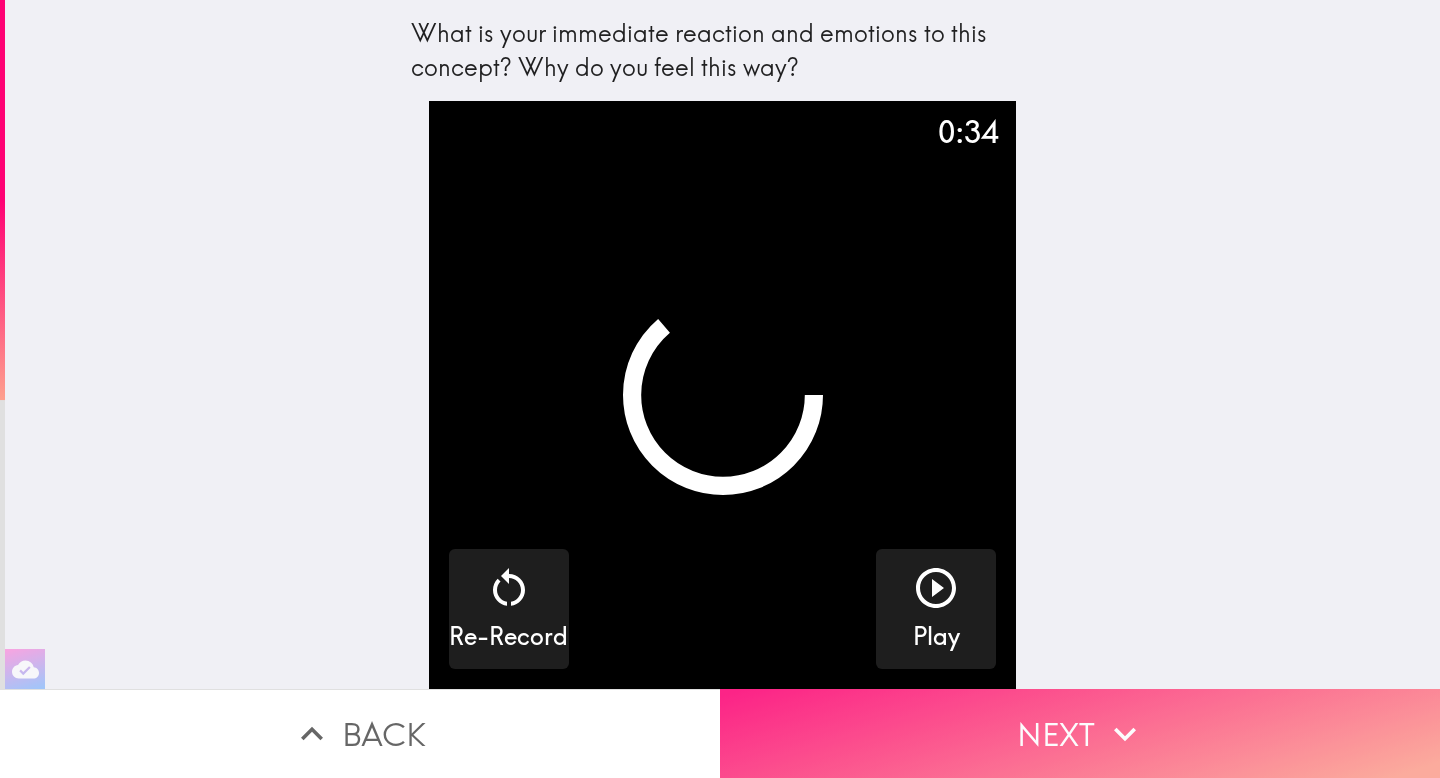 click on "Next" at bounding box center [1080, 733] 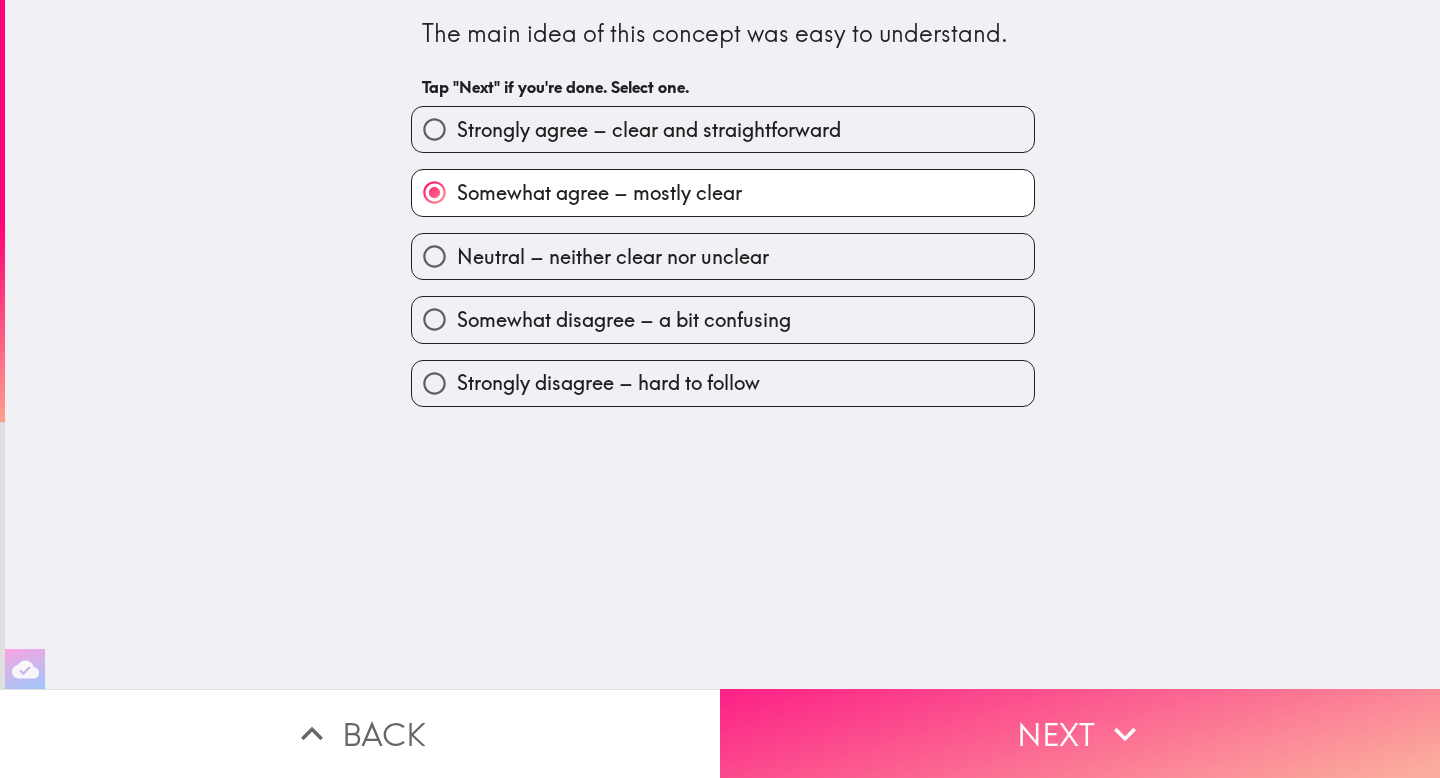 click on "Next" at bounding box center [1080, 733] 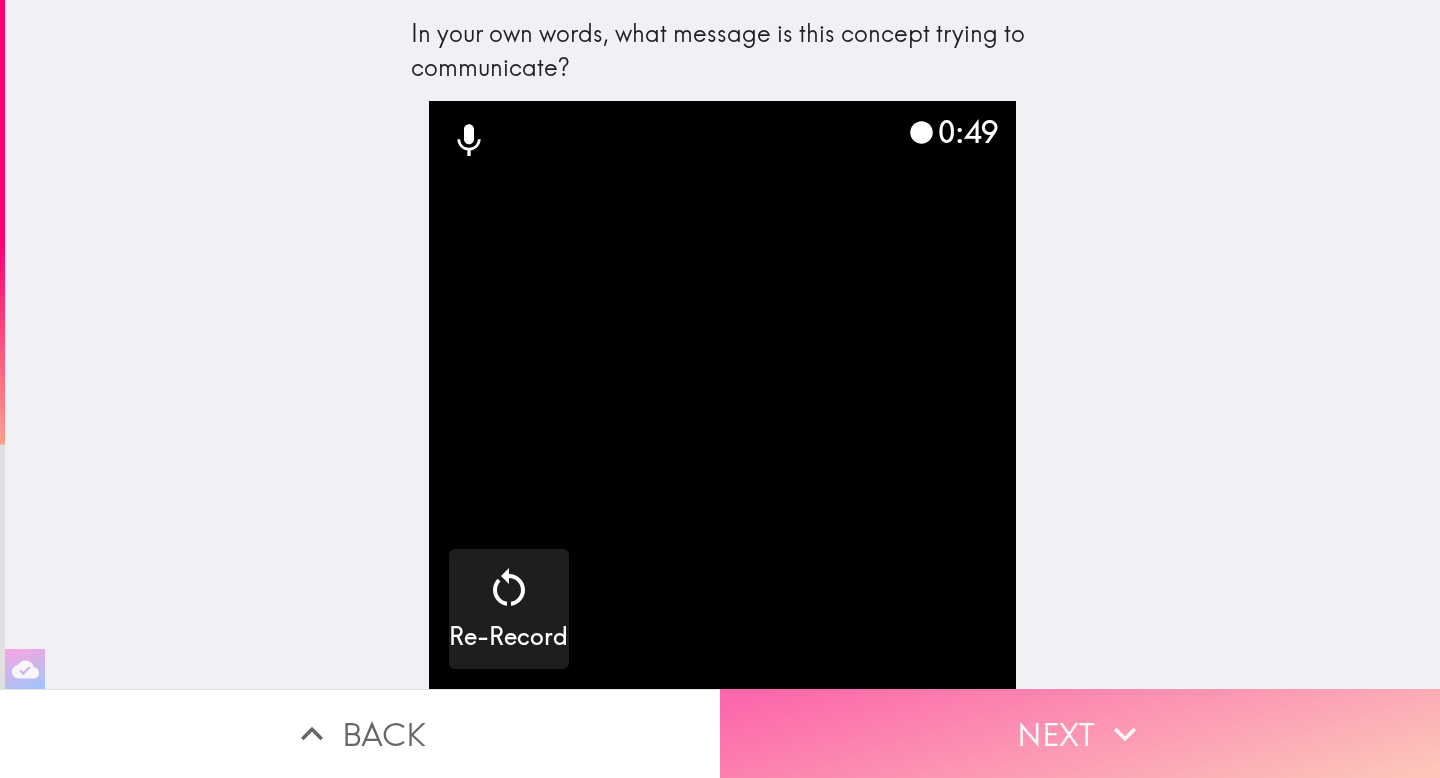 click on "Next" at bounding box center (1080, 733) 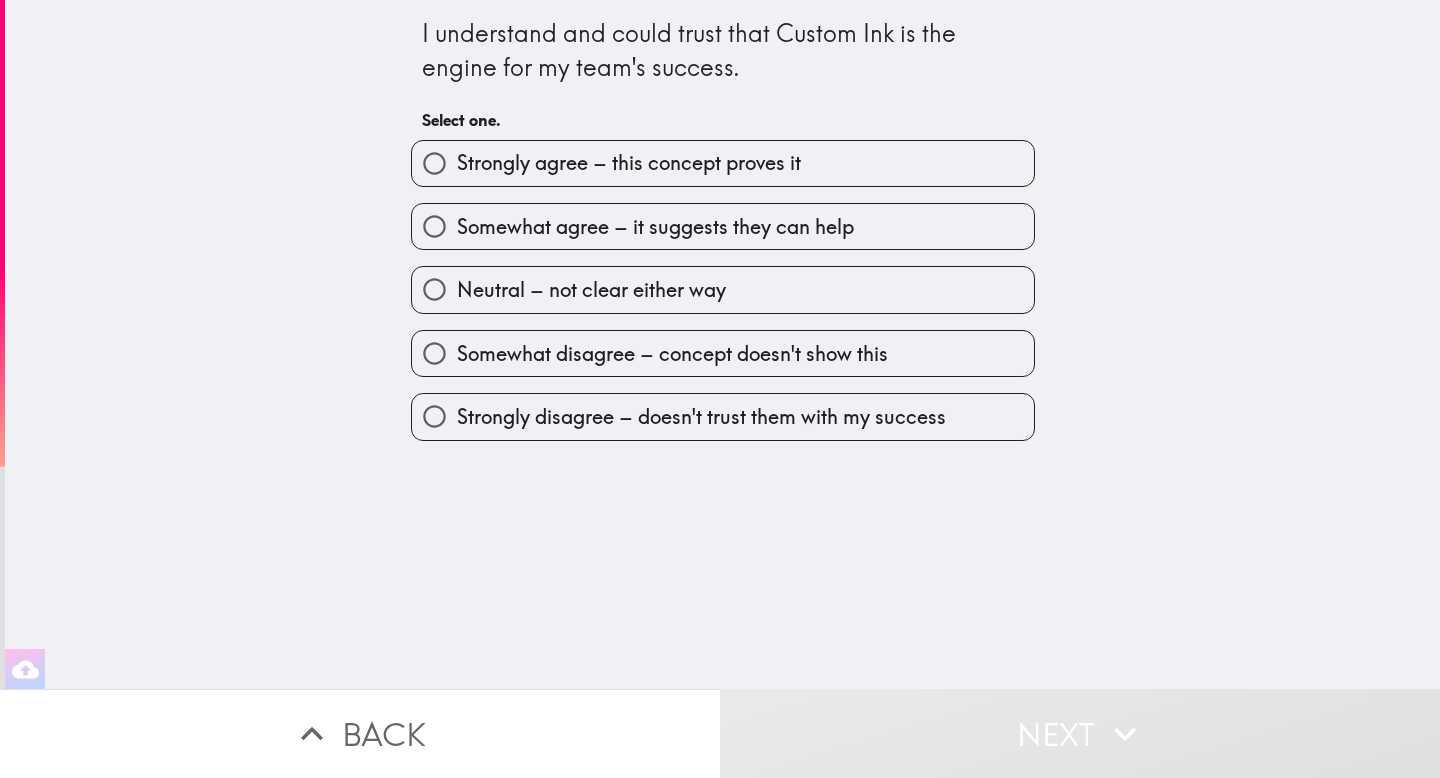 click on "Strongly agree – this concept proves it" at bounding box center [723, 163] 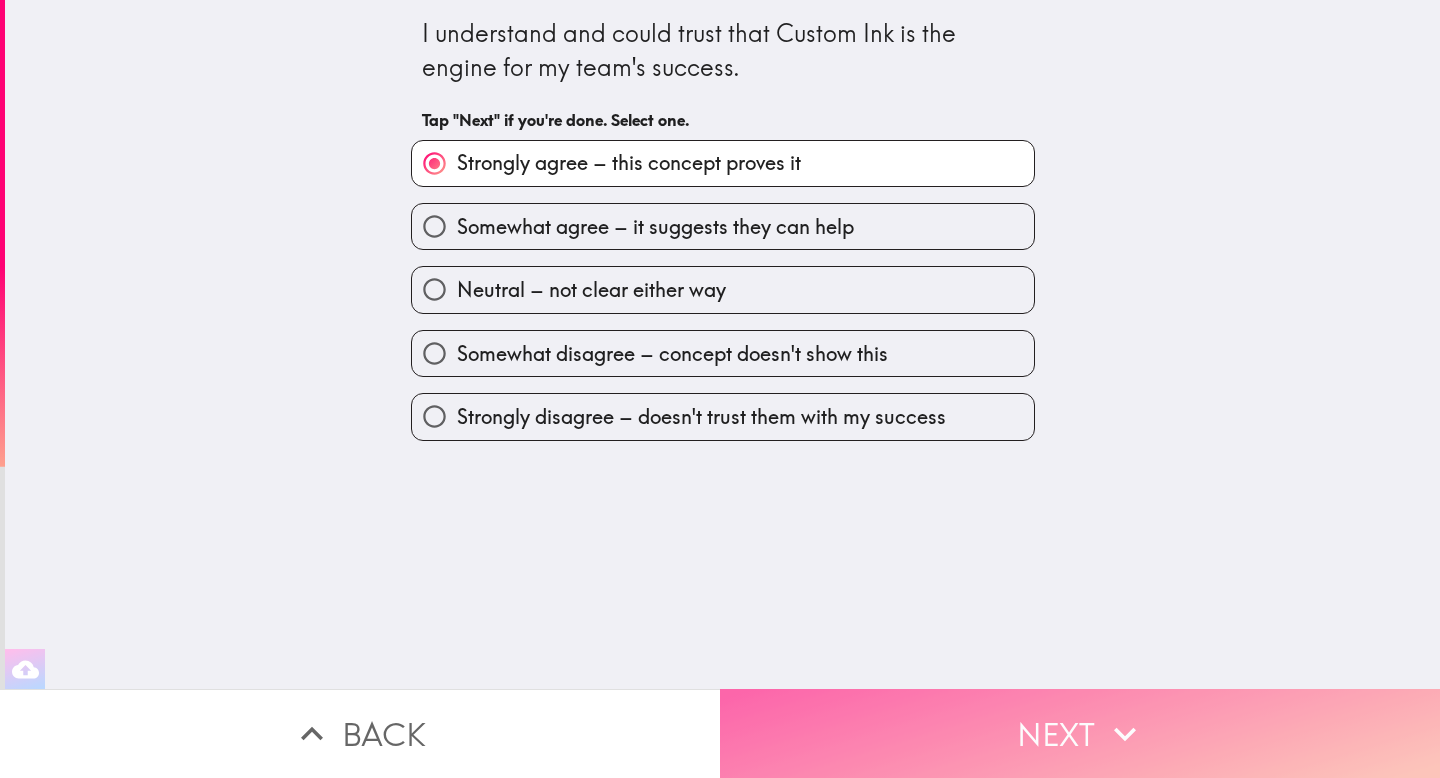 click on "Next" at bounding box center [1080, 733] 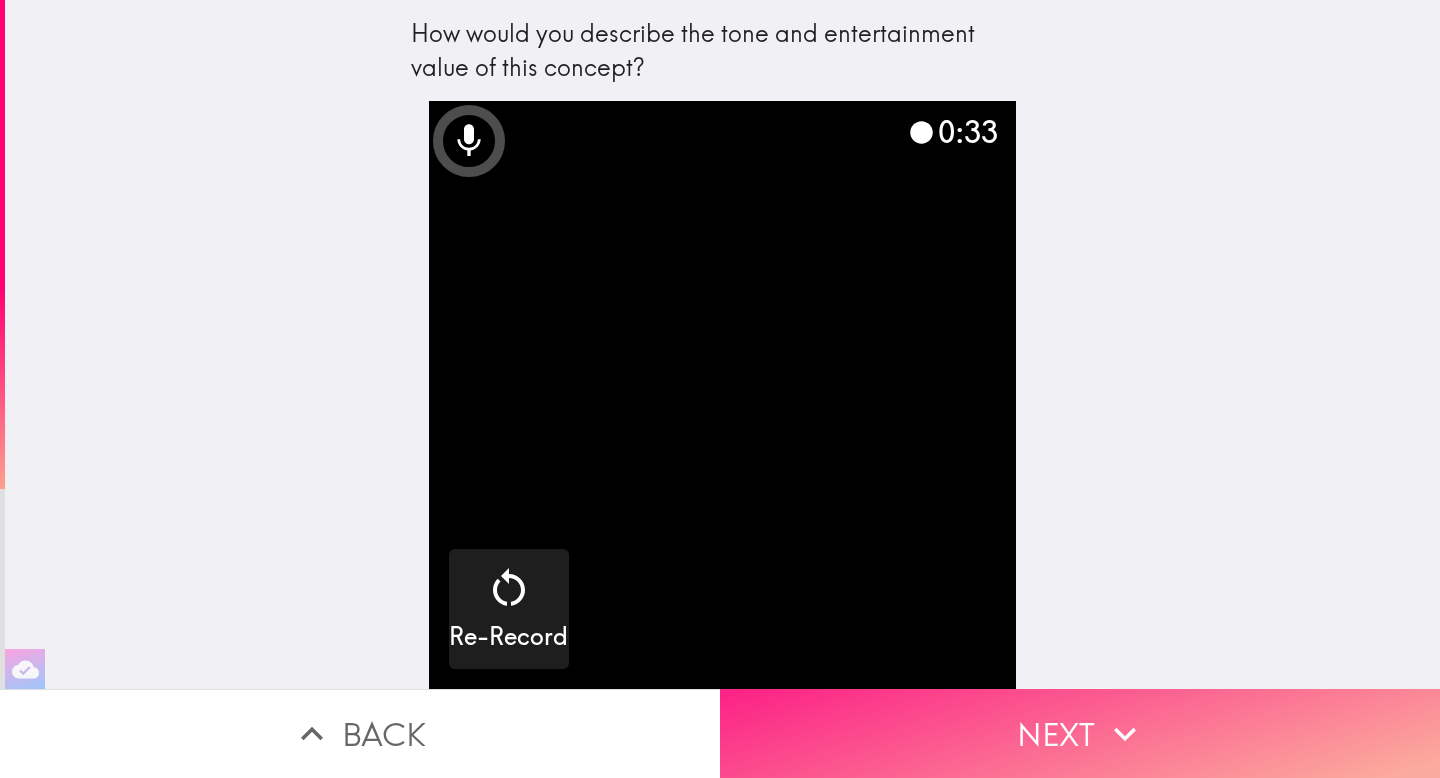 click on "Next" at bounding box center (1080, 733) 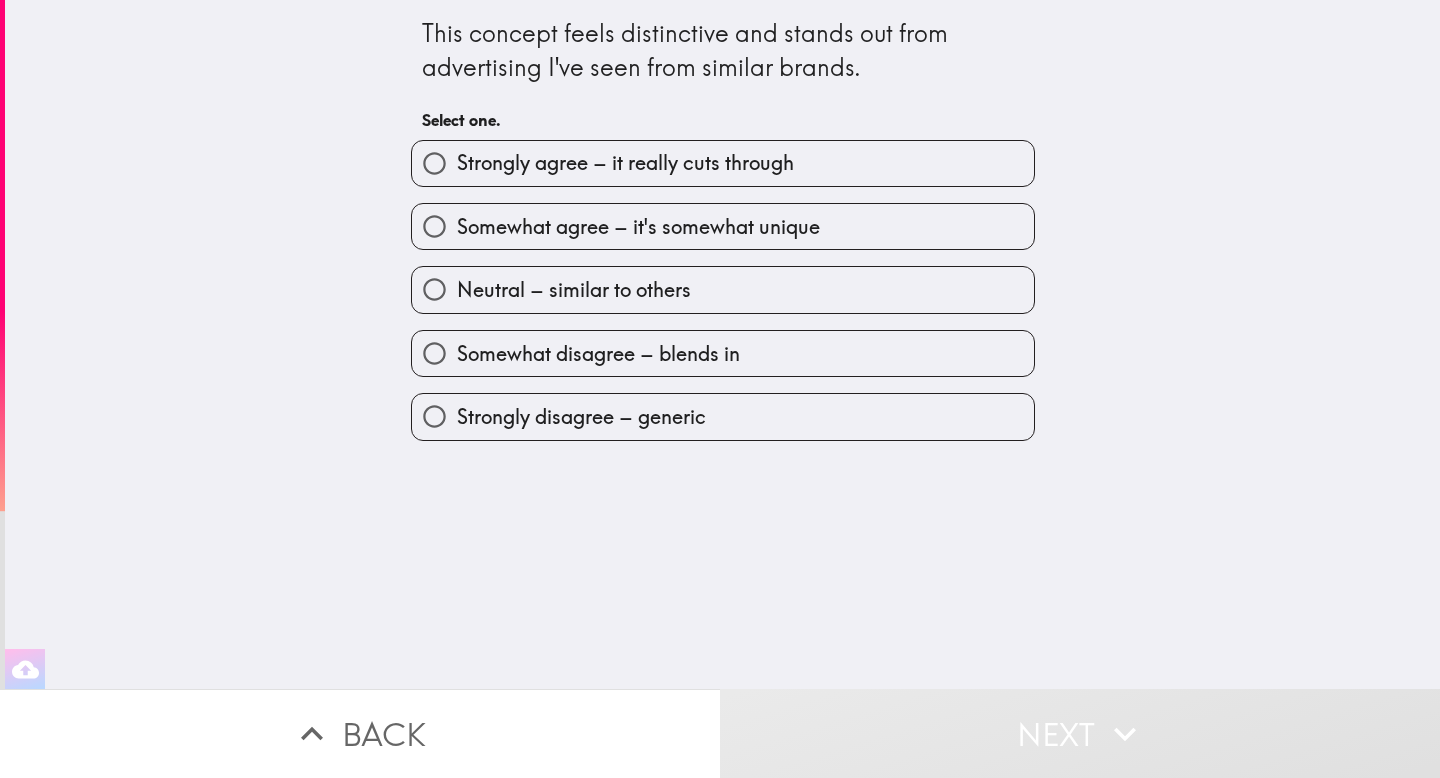 click on "Somewhat agree – it's somewhat unique" at bounding box center [638, 227] 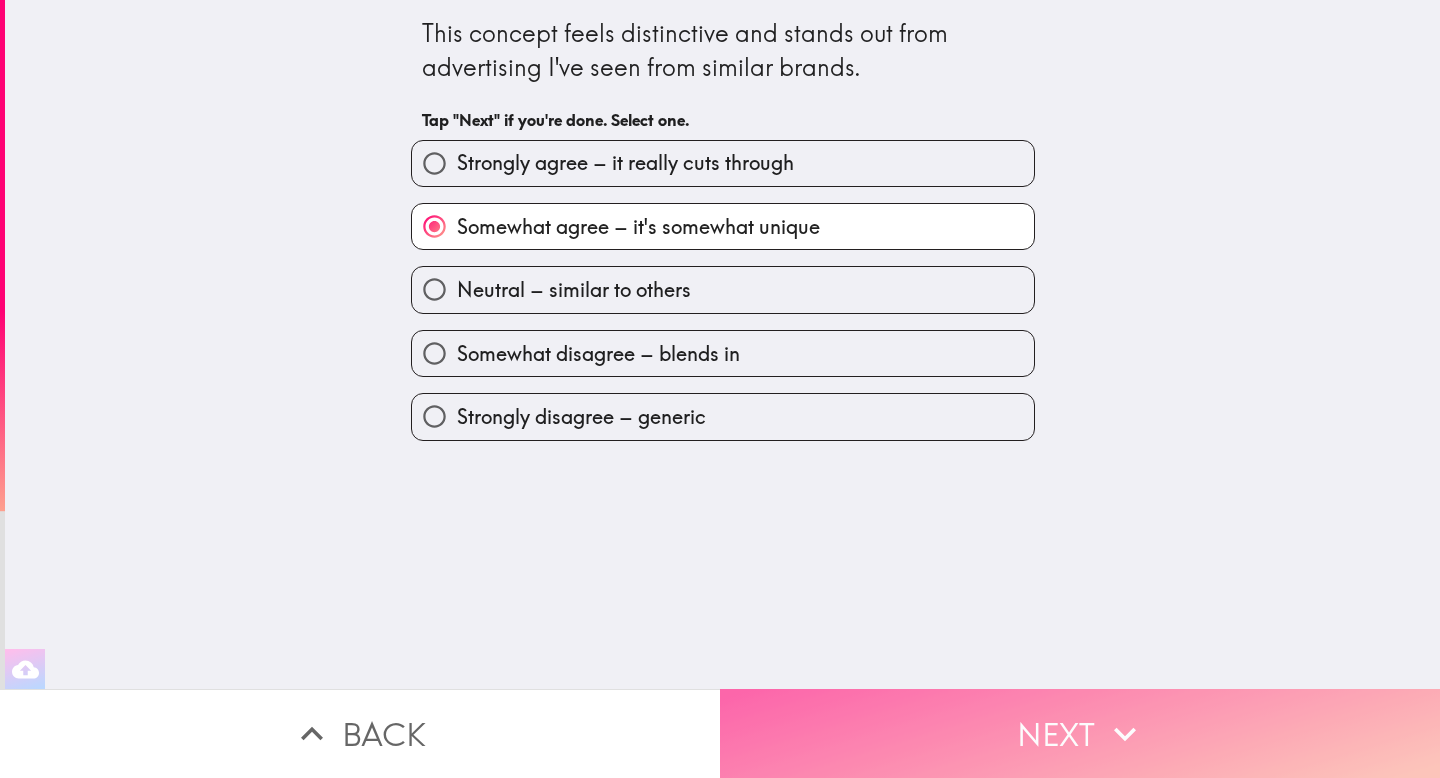 click on "Next" at bounding box center [1080, 733] 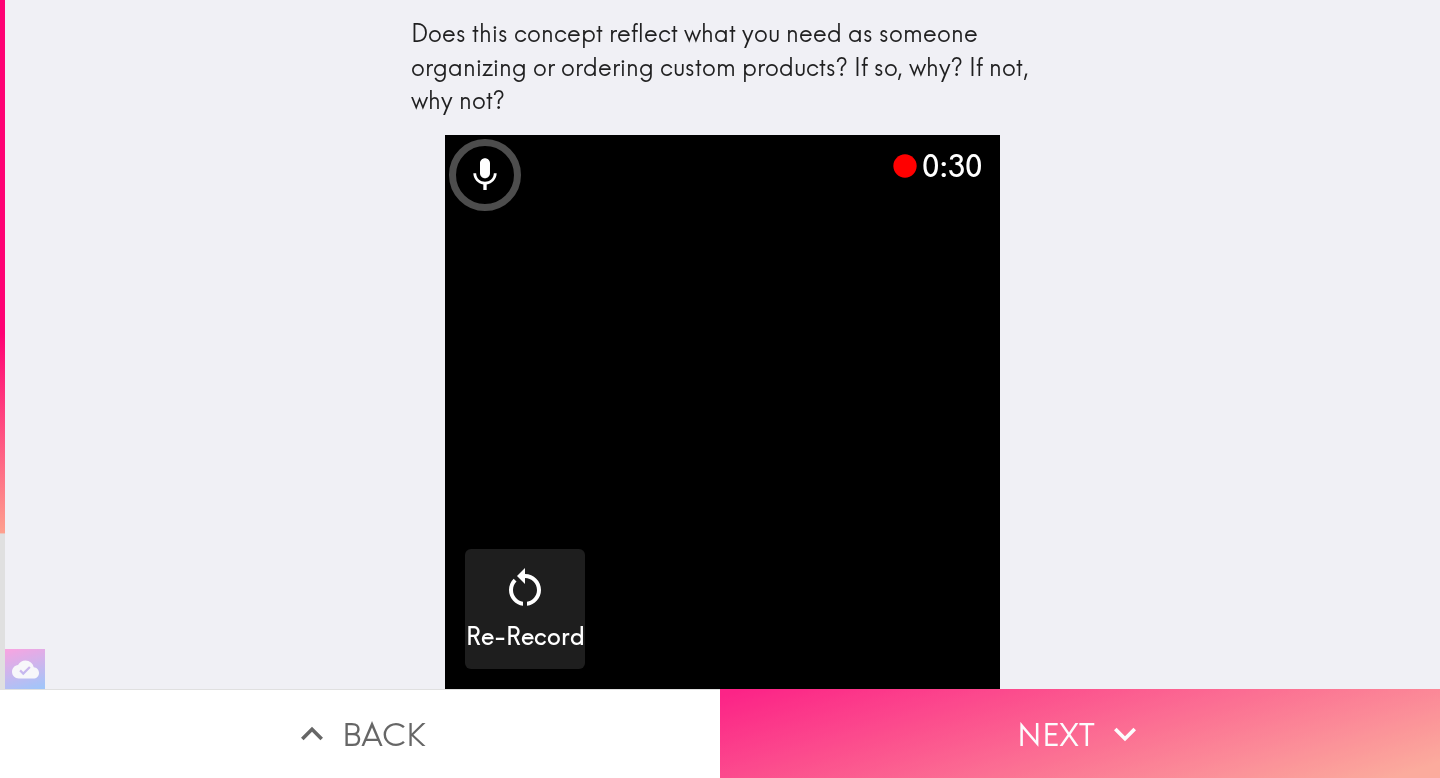 click on "Next" at bounding box center (1080, 733) 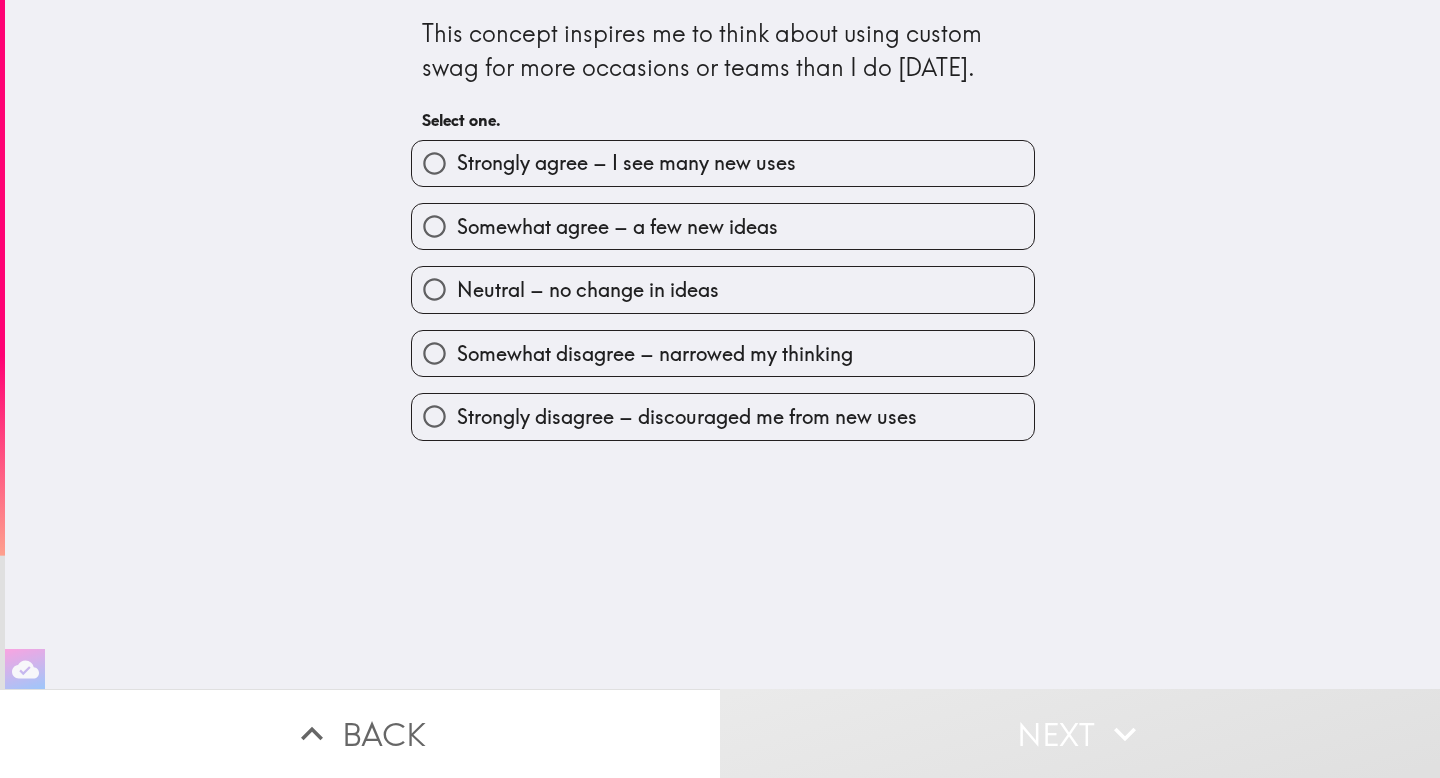 click on "Somewhat agree – a few new ideas" at bounding box center [723, 226] 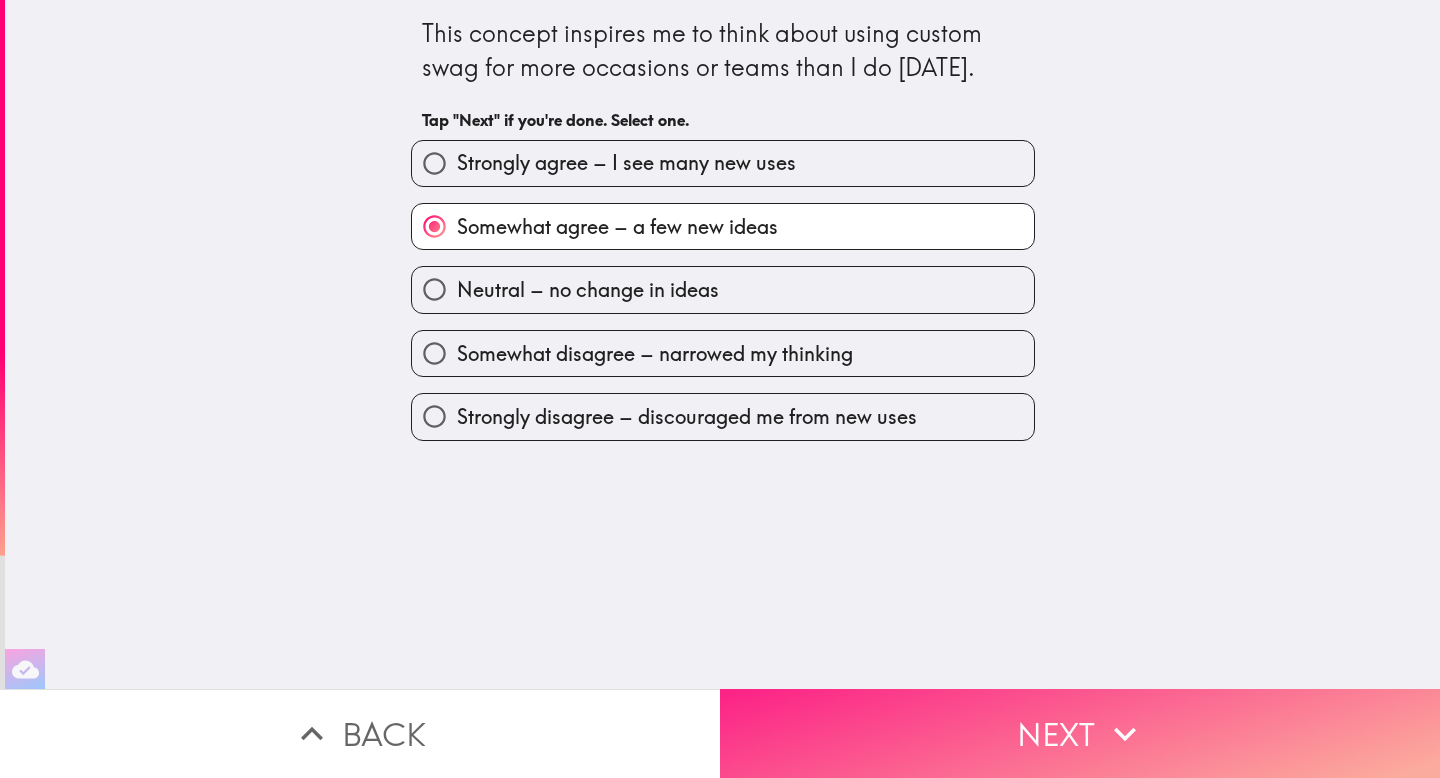 click on "Next" at bounding box center [1080, 733] 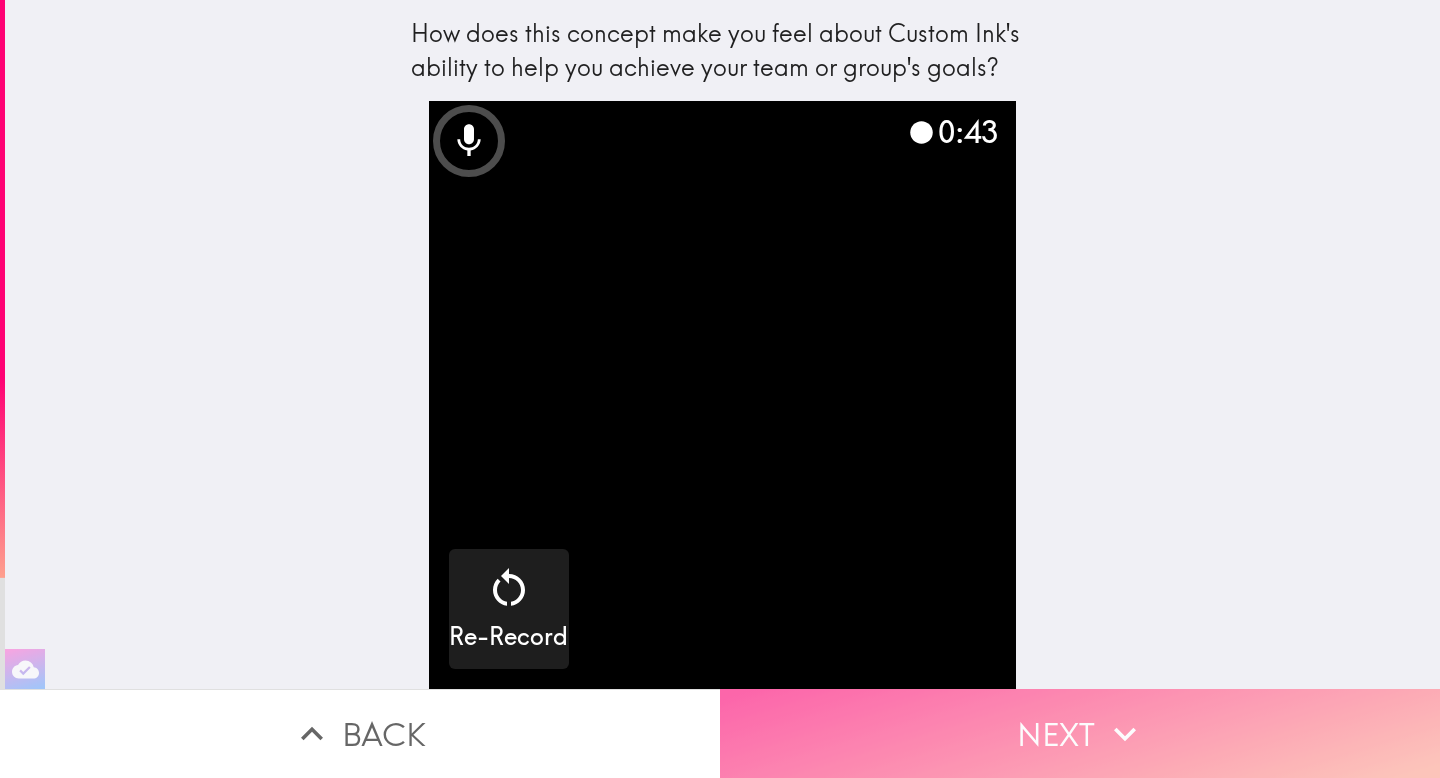 click on "Next" at bounding box center (1080, 733) 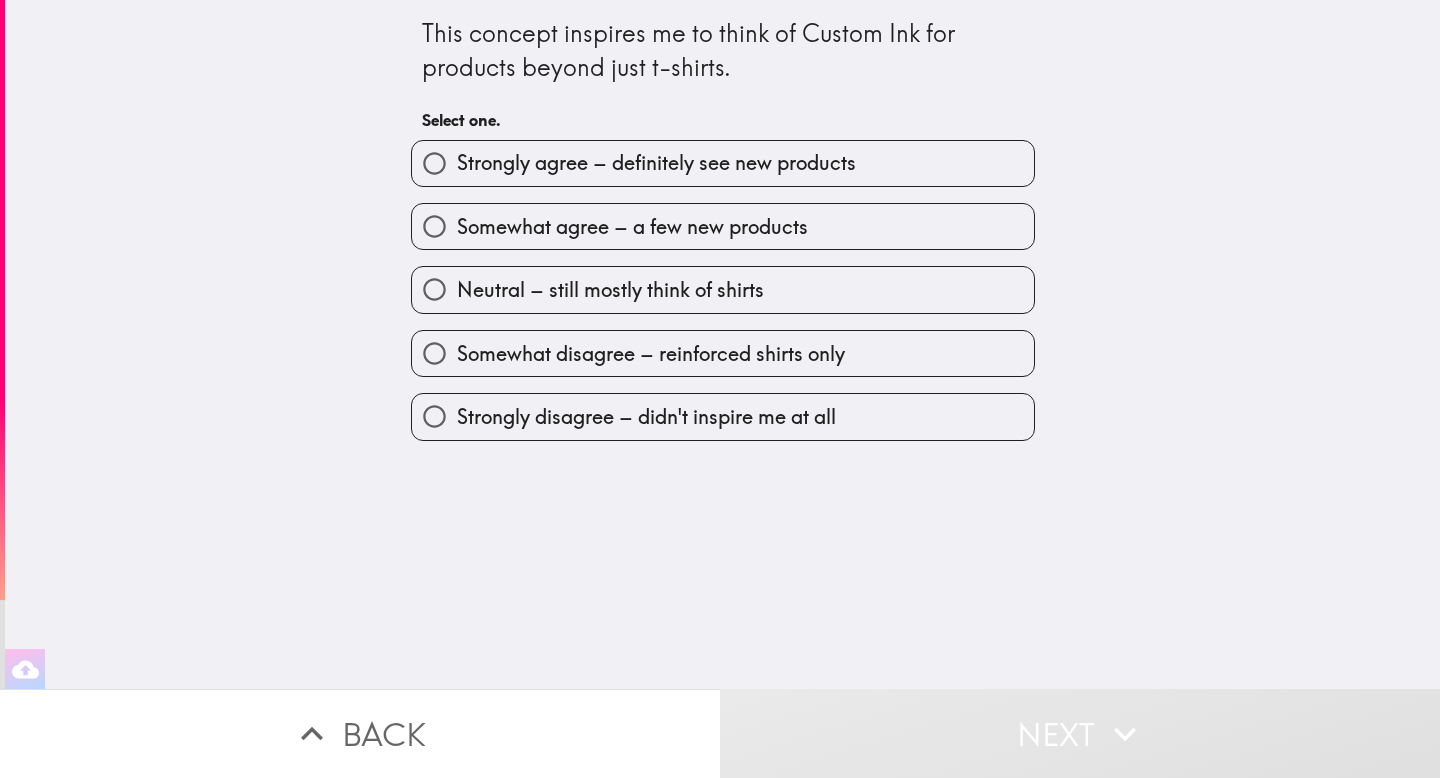 click on "Strongly agree – definitely see new products" at bounding box center [656, 163] 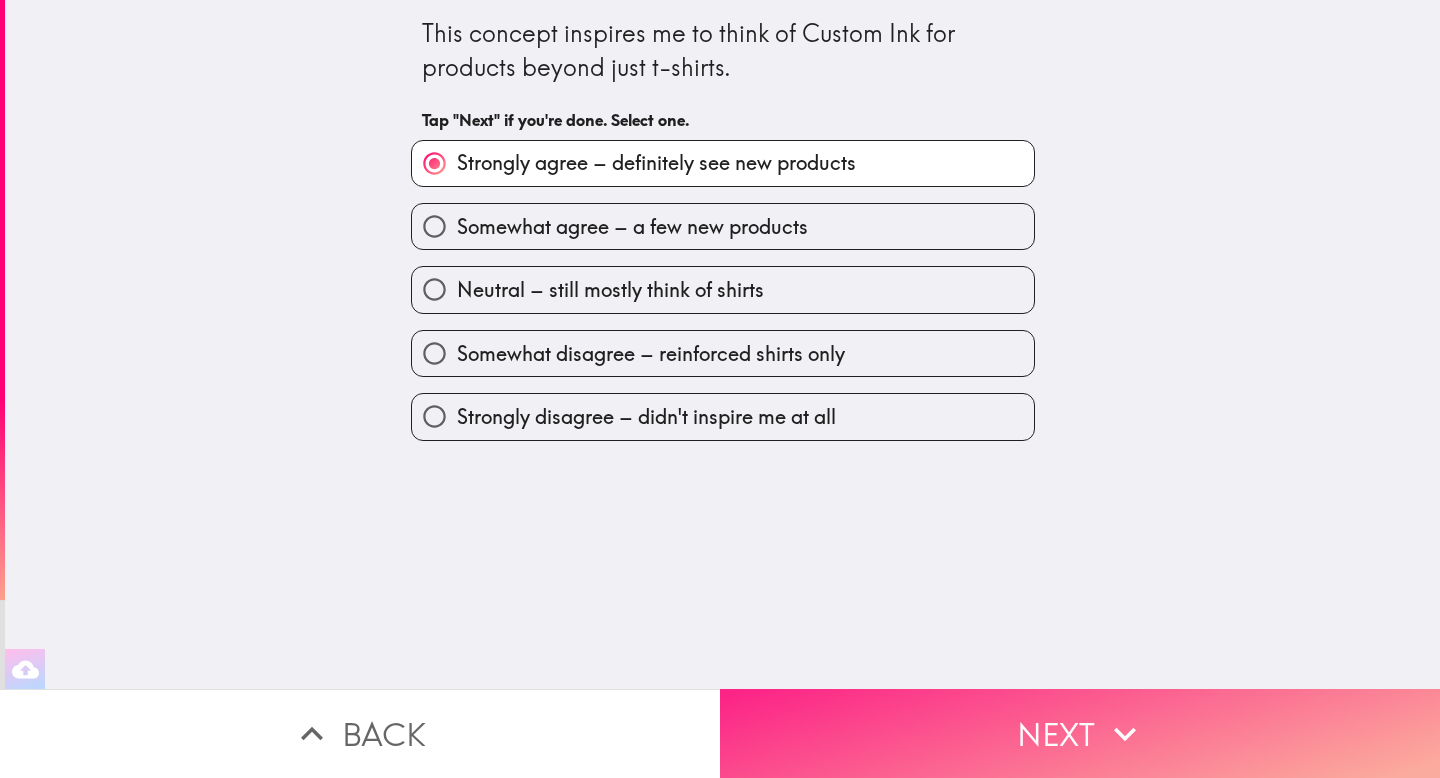 click on "Next" at bounding box center [1080, 733] 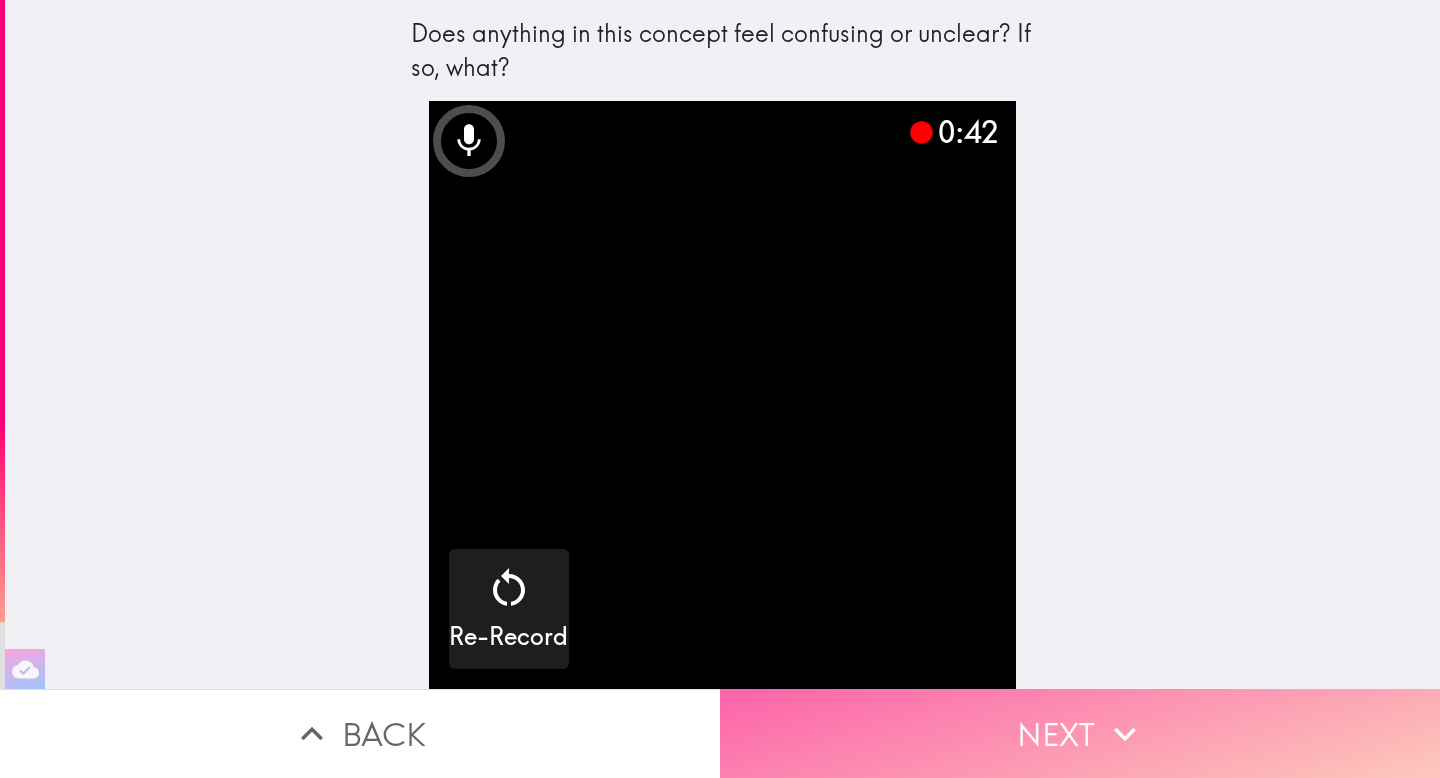click on "Next" at bounding box center [1080, 733] 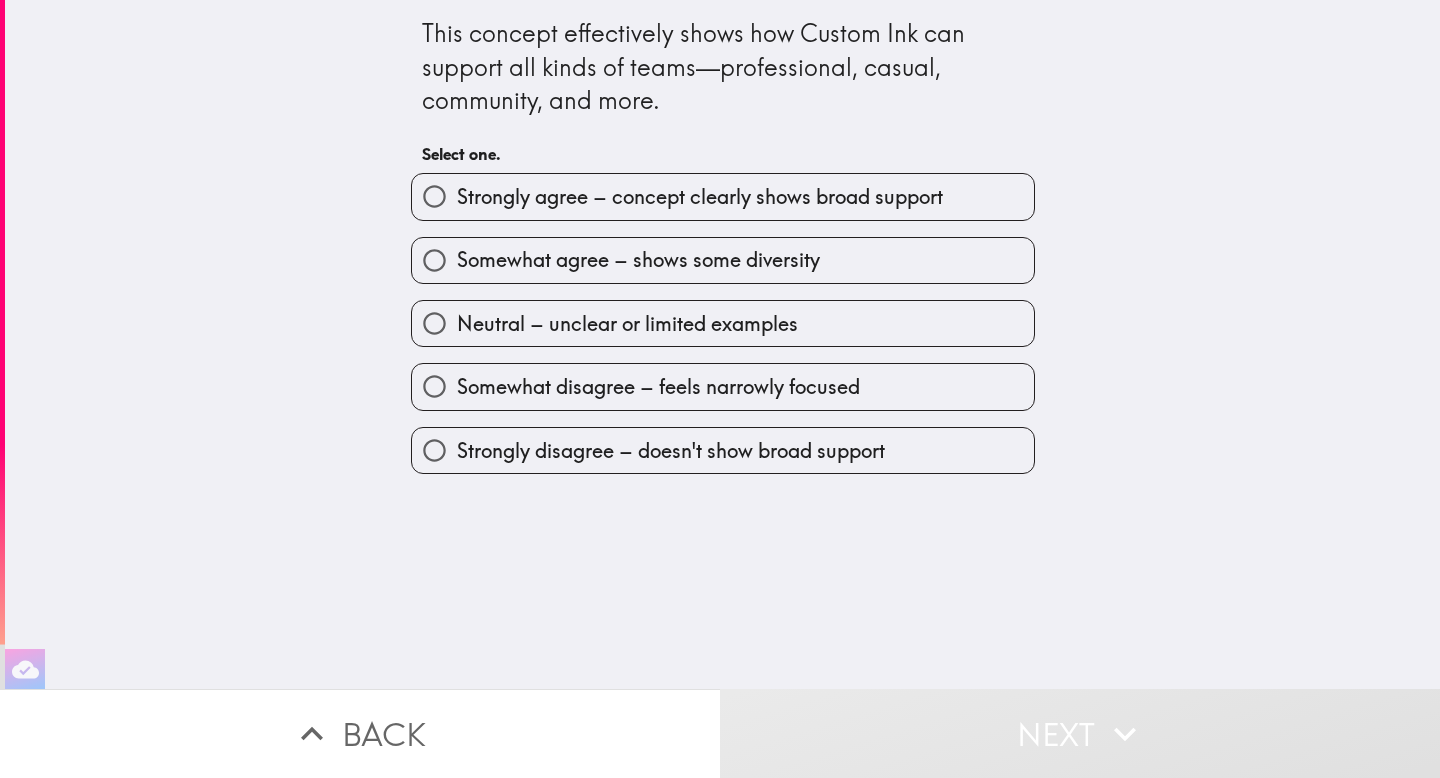 click on "Strongly agree – concept clearly shows broad support" at bounding box center [700, 197] 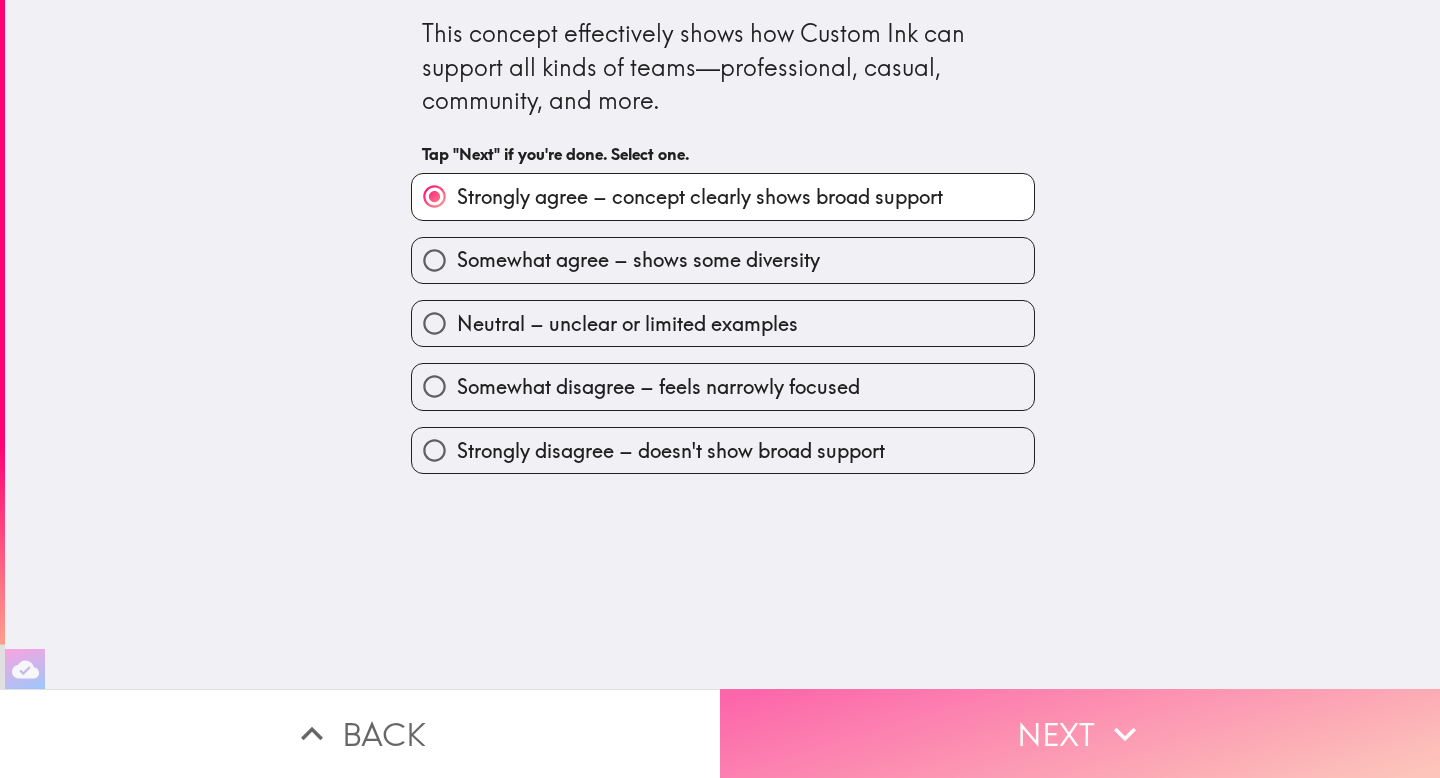 click on "Next" at bounding box center [1080, 733] 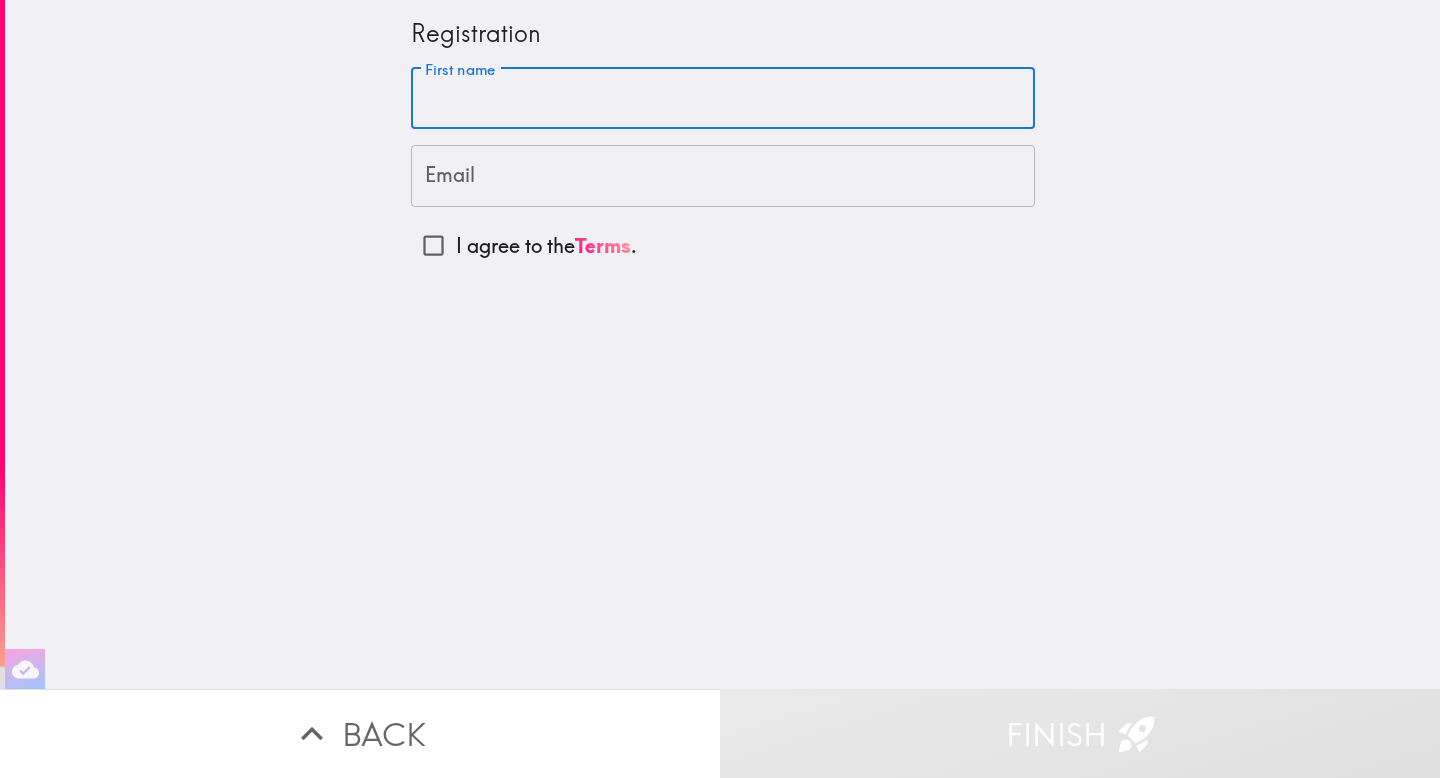 click on "First name" at bounding box center [723, 99] 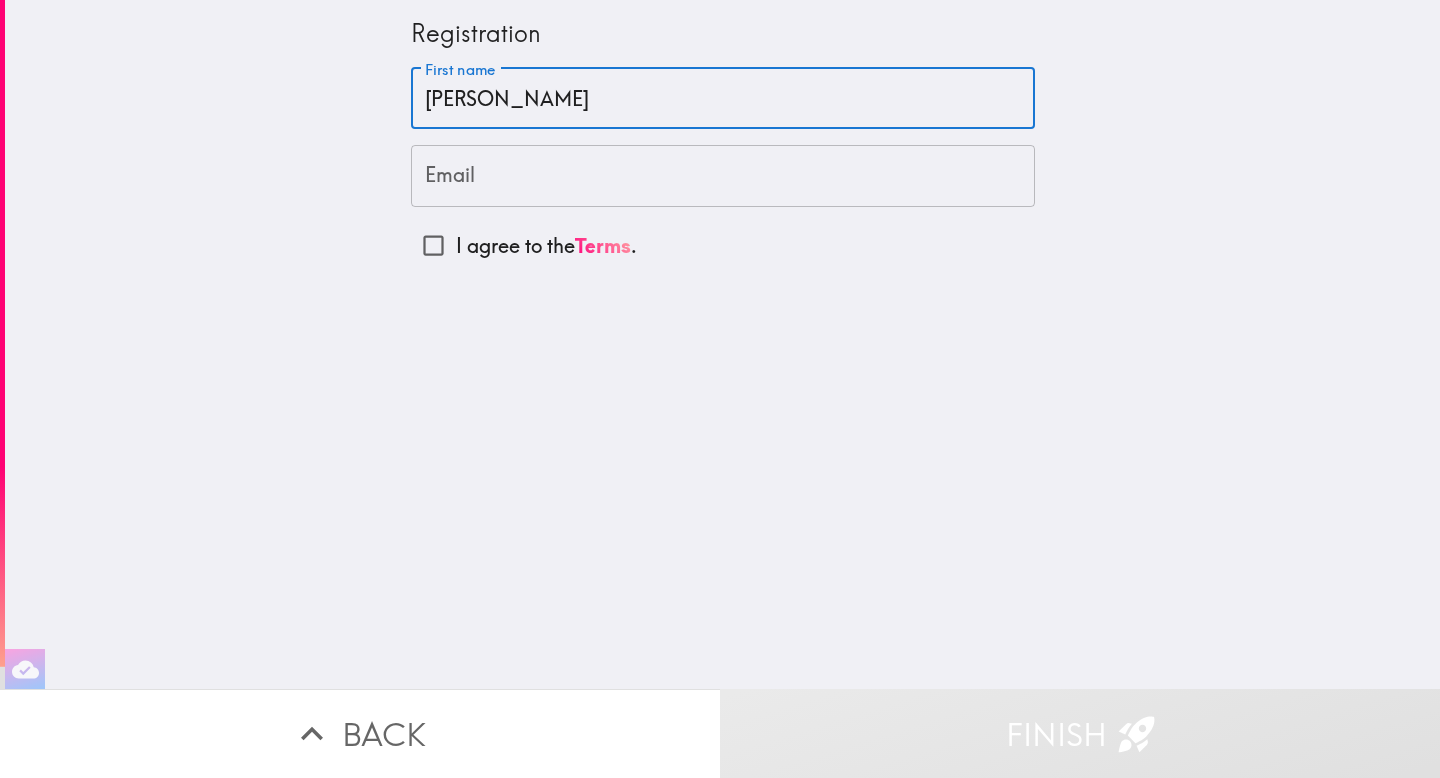 type on "[PERSON_NAME]" 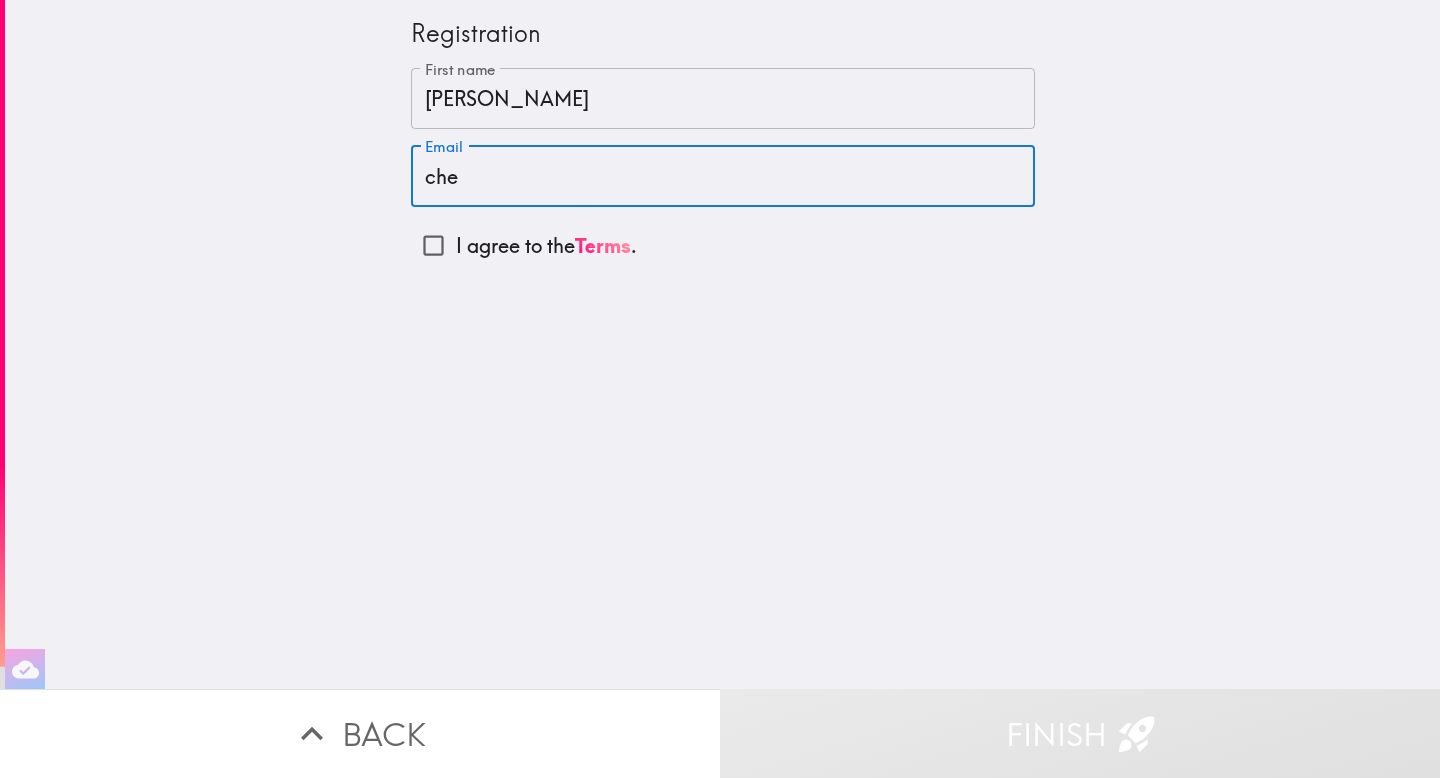 type on "[EMAIL_ADDRESS][DOMAIN_NAME]" 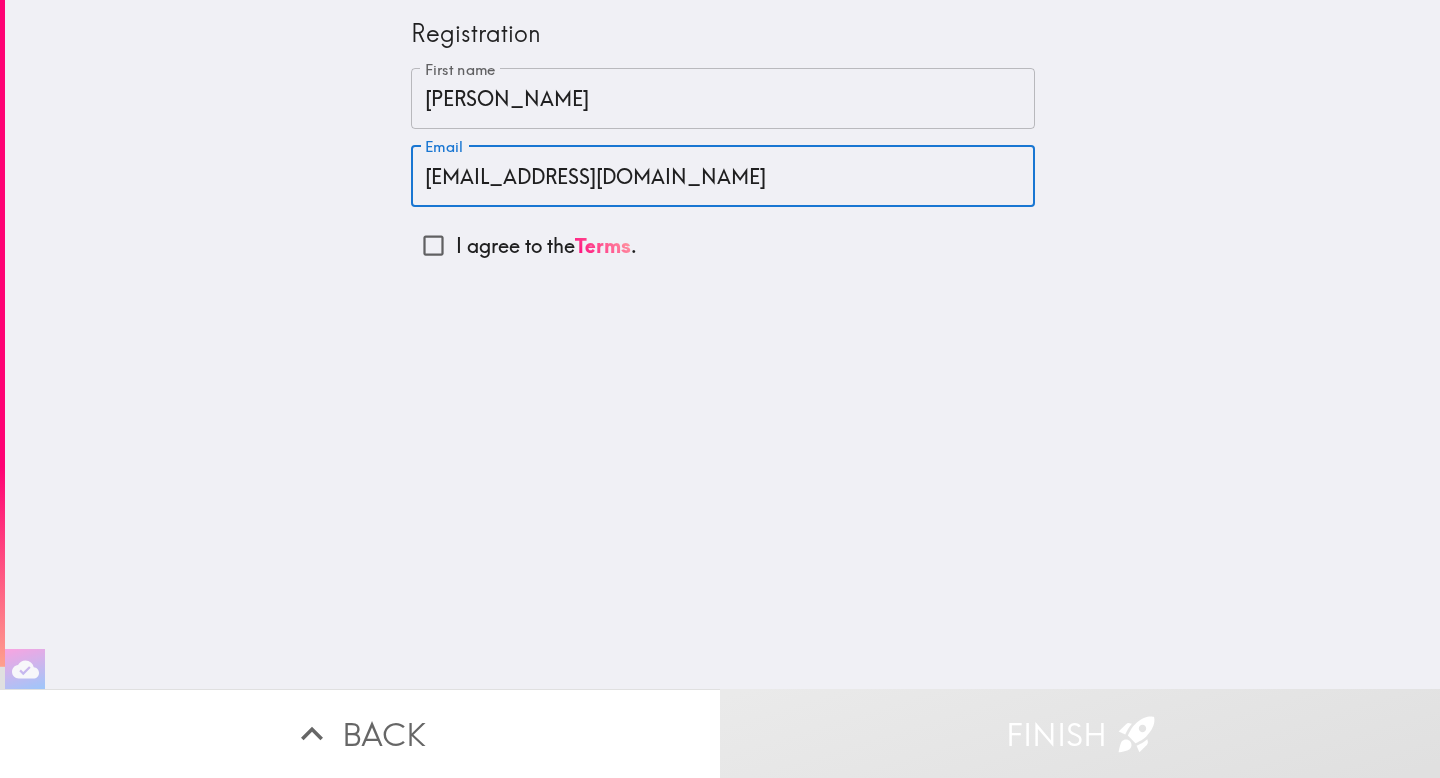 click on "Registration First name [PERSON_NAME] First name Email [EMAIL_ADDRESS][DOMAIN_NAME] Email I agree to the  Terms ." at bounding box center [722, 344] 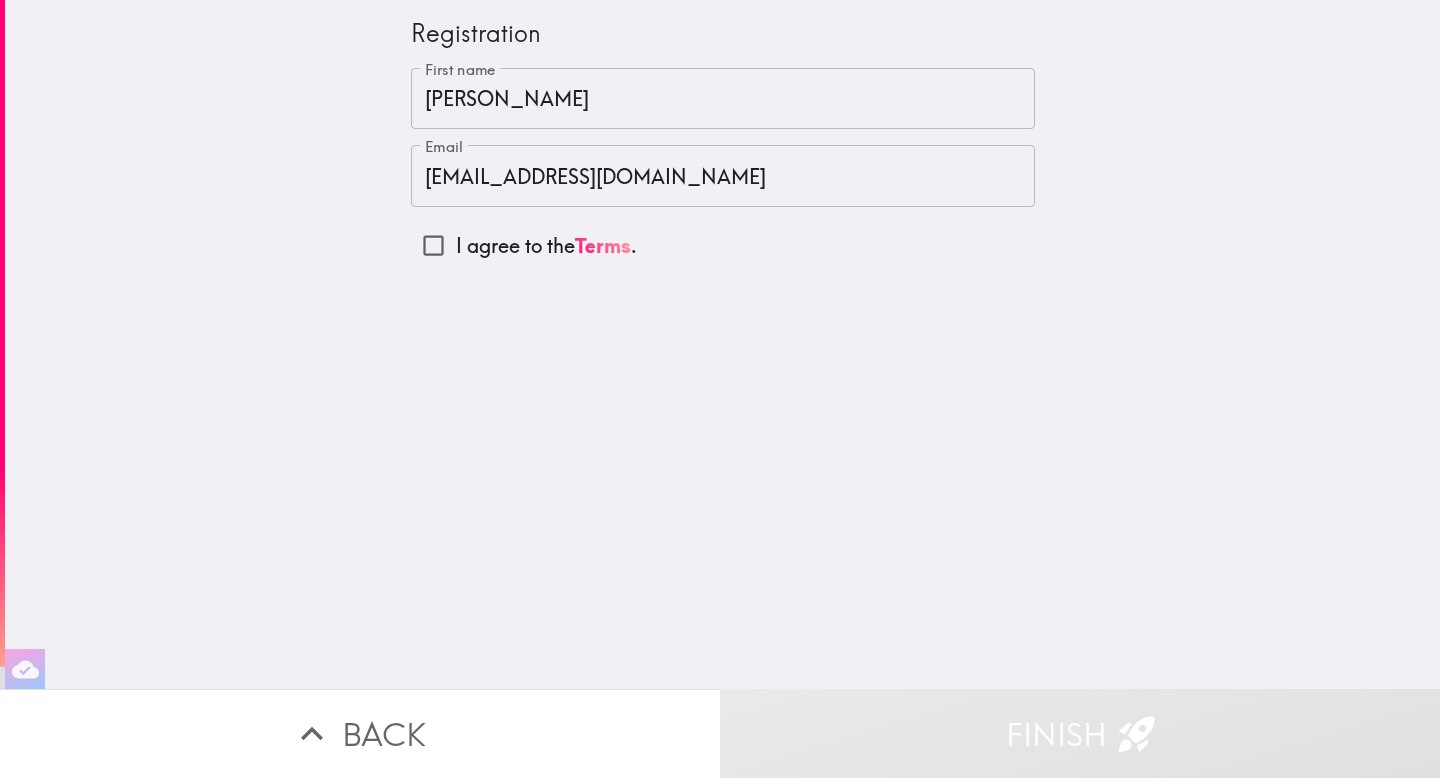 click on "I agree to the  Terms ." at bounding box center (546, 246) 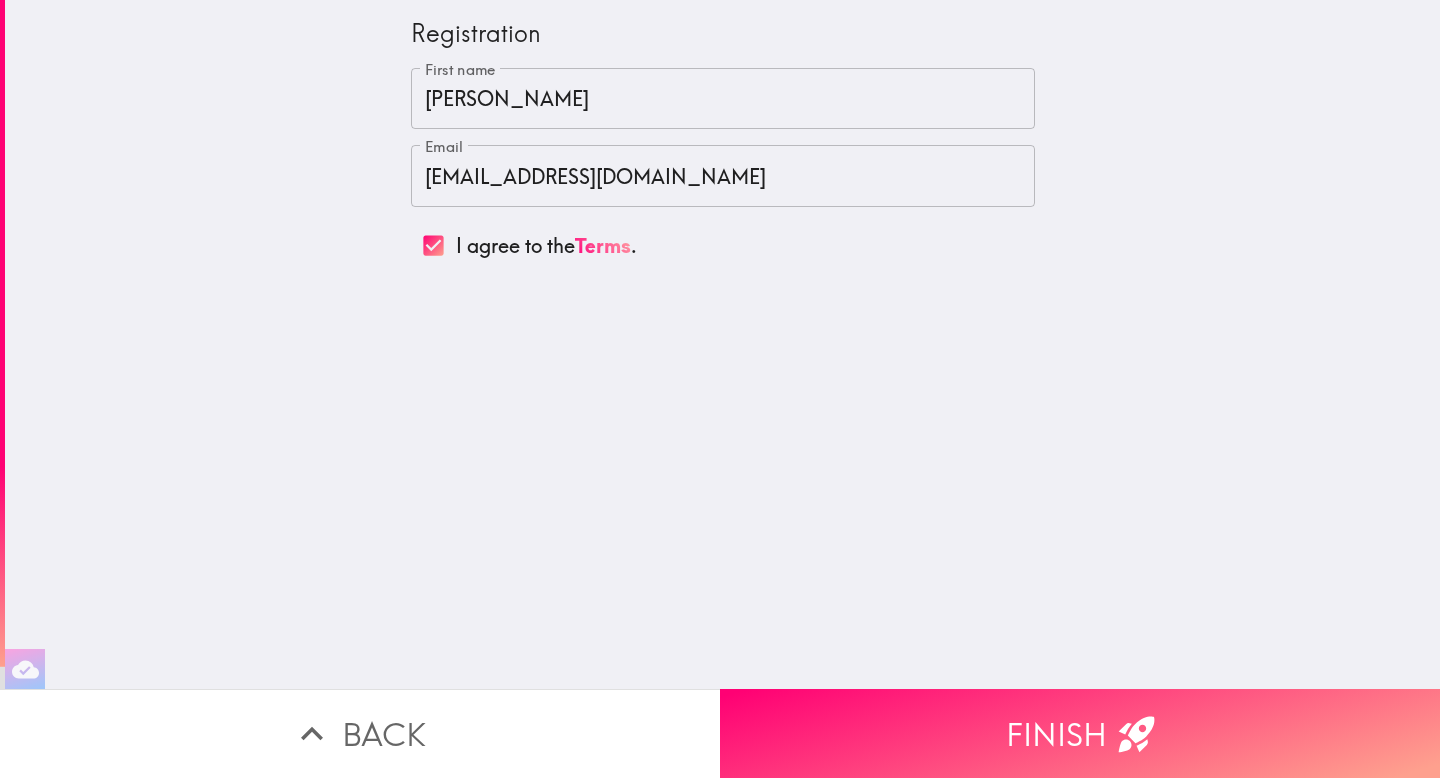 click on "Registration First name [PERSON_NAME] First name Email [EMAIL_ADDRESS][DOMAIN_NAME] Email I agree to the  Terms ." at bounding box center [722, 344] 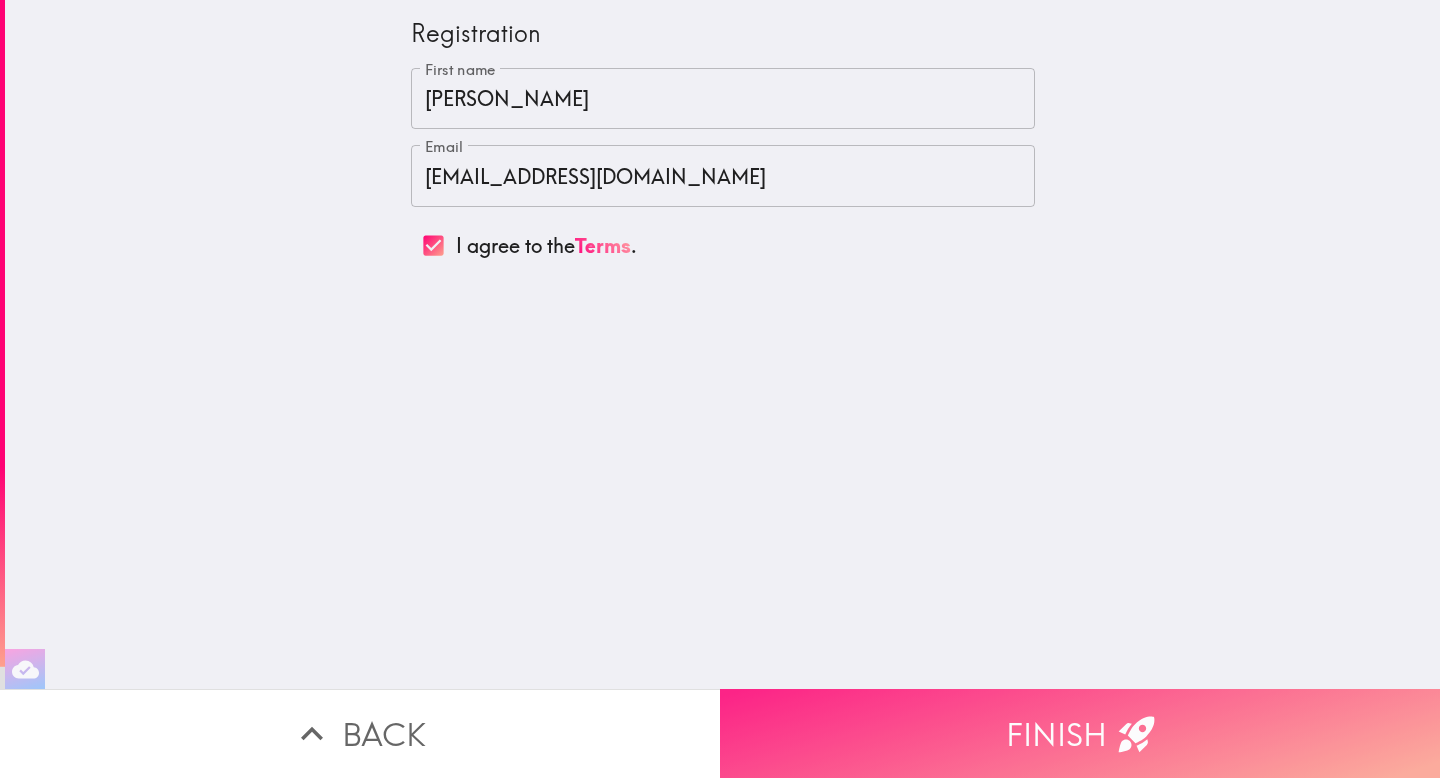 click on "Finish" at bounding box center (1080, 733) 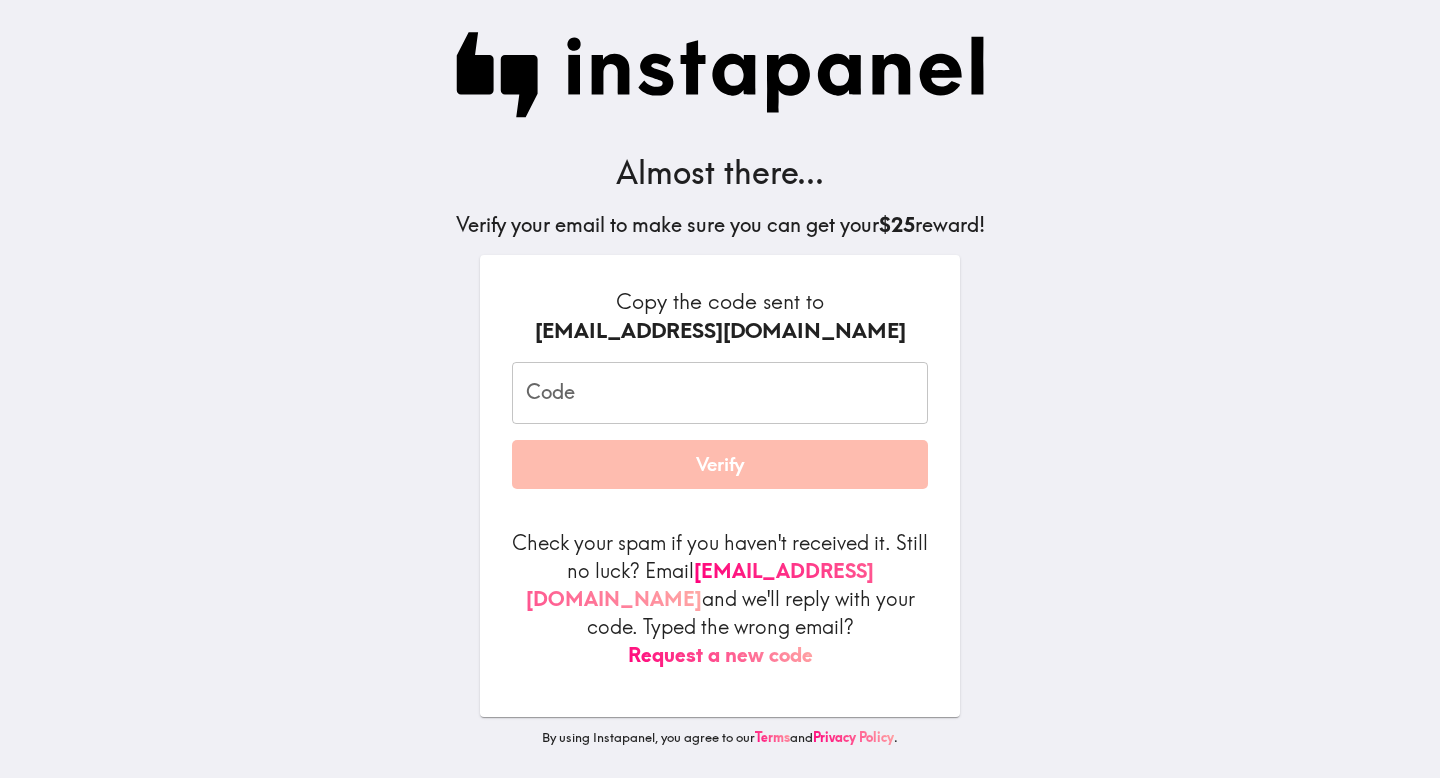 click on "Code" at bounding box center [720, 393] 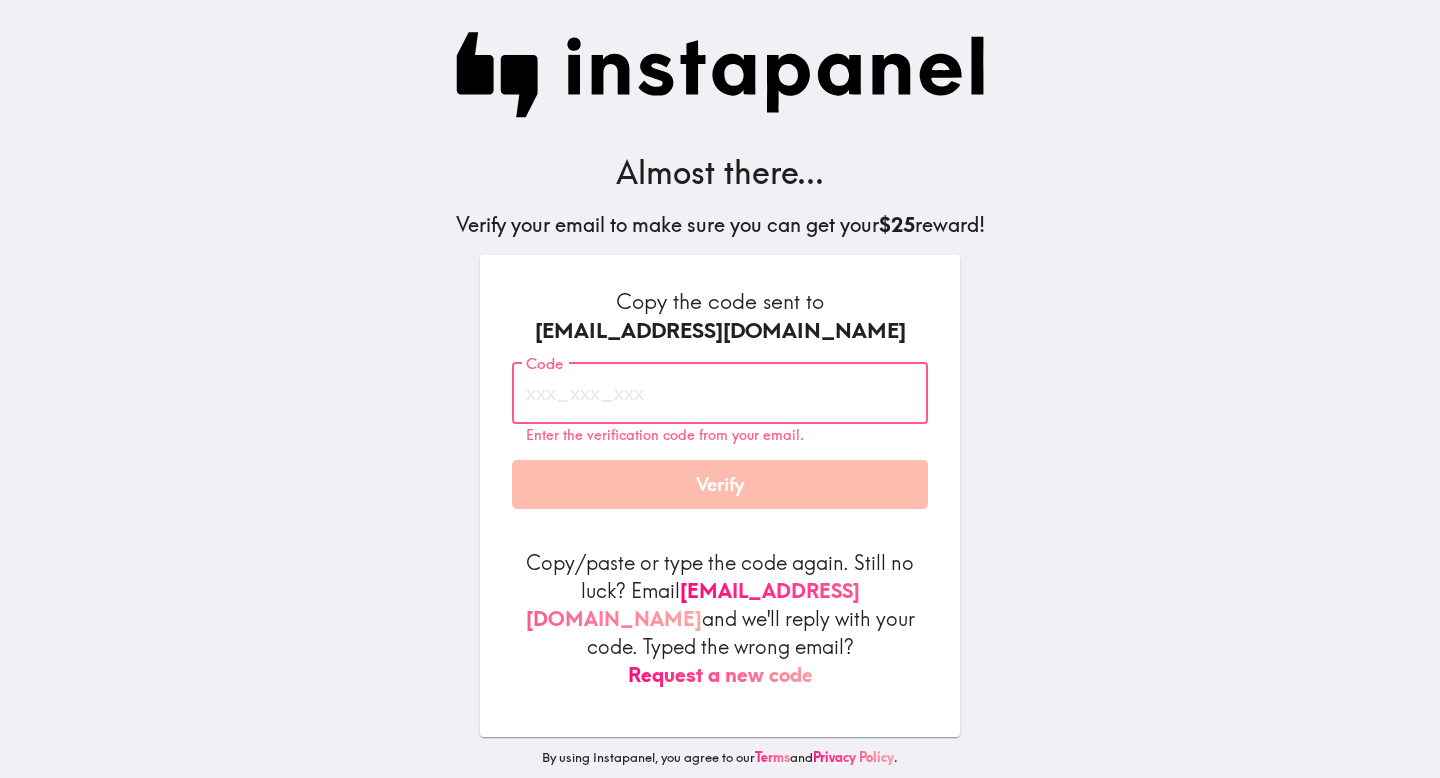 paste on "m4F_L92_JFH" 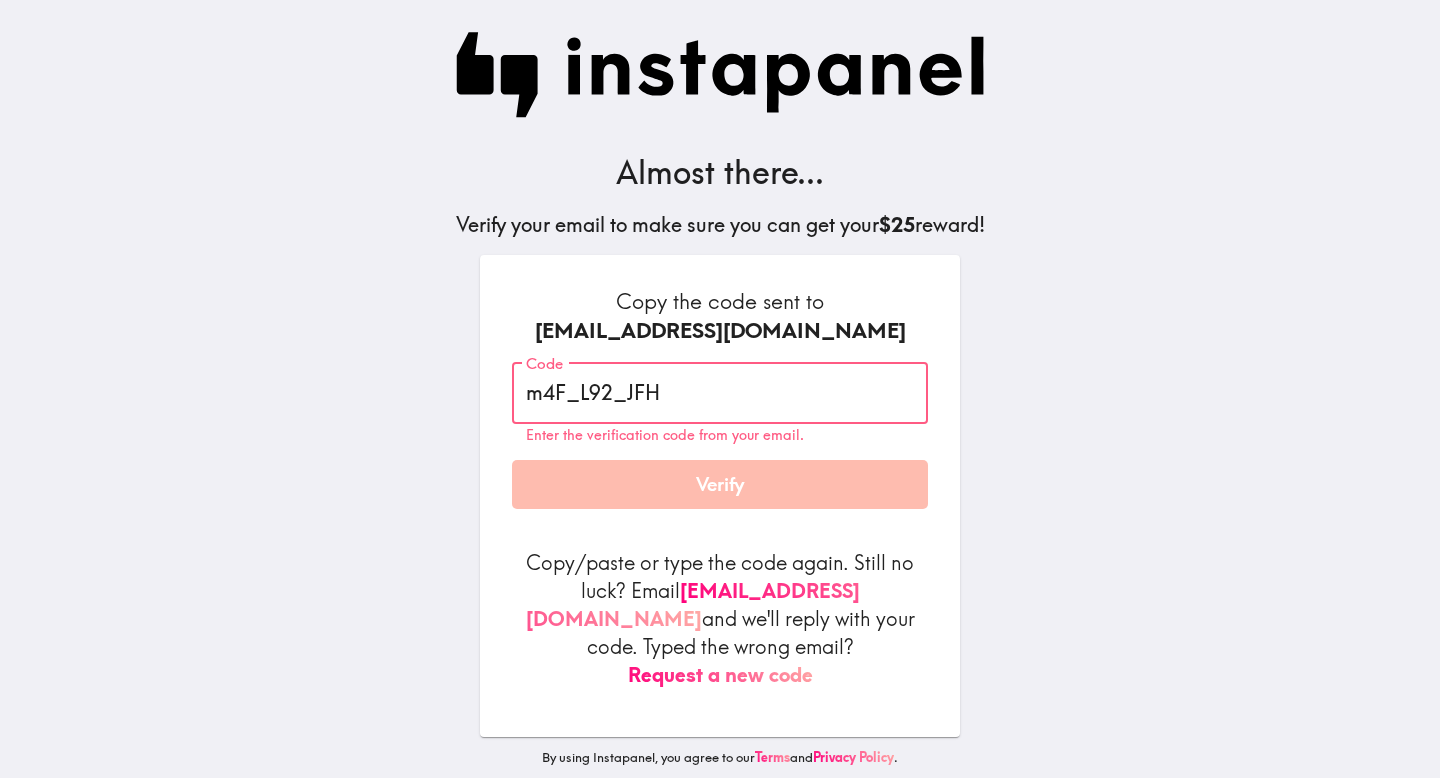 type on "m4F_L92_JFH" 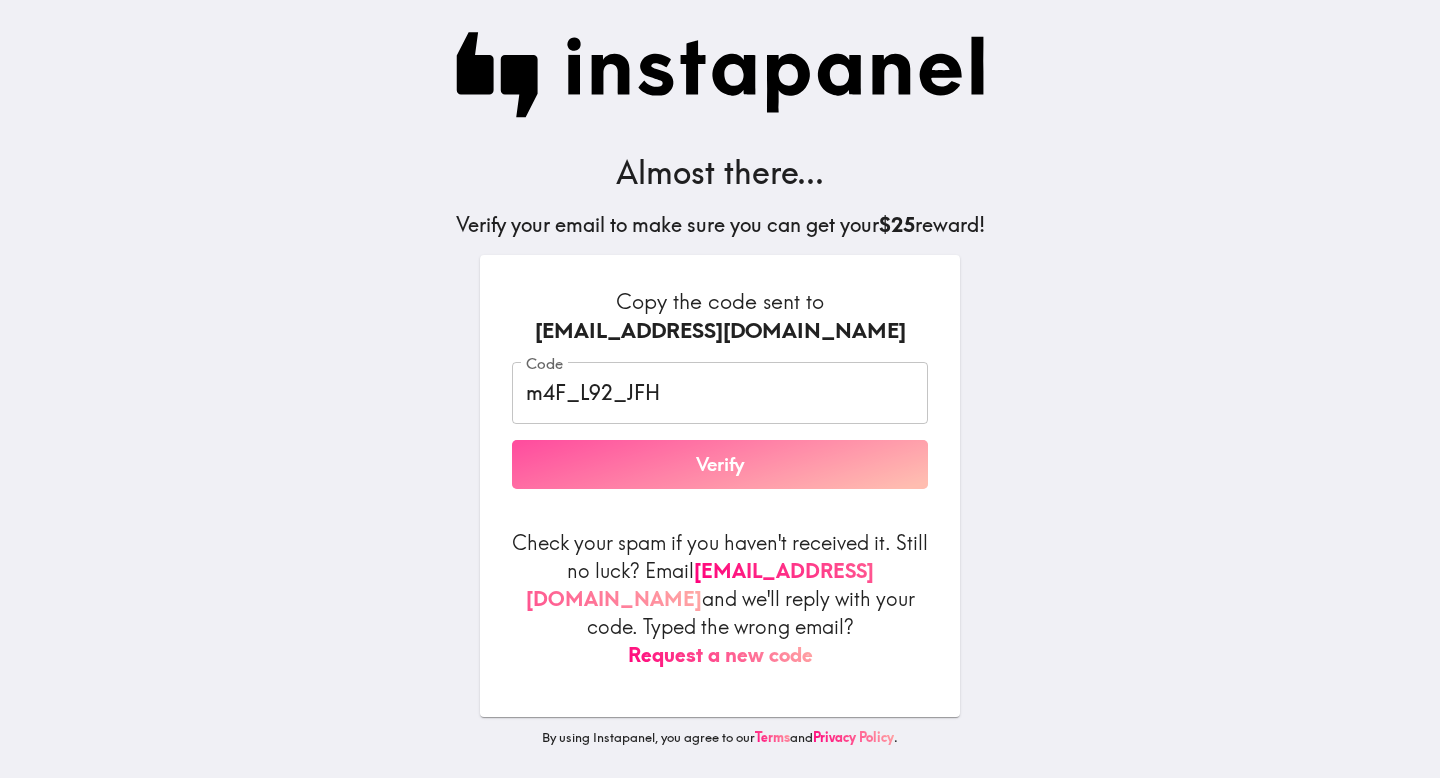 click on "Verify" at bounding box center (720, 465) 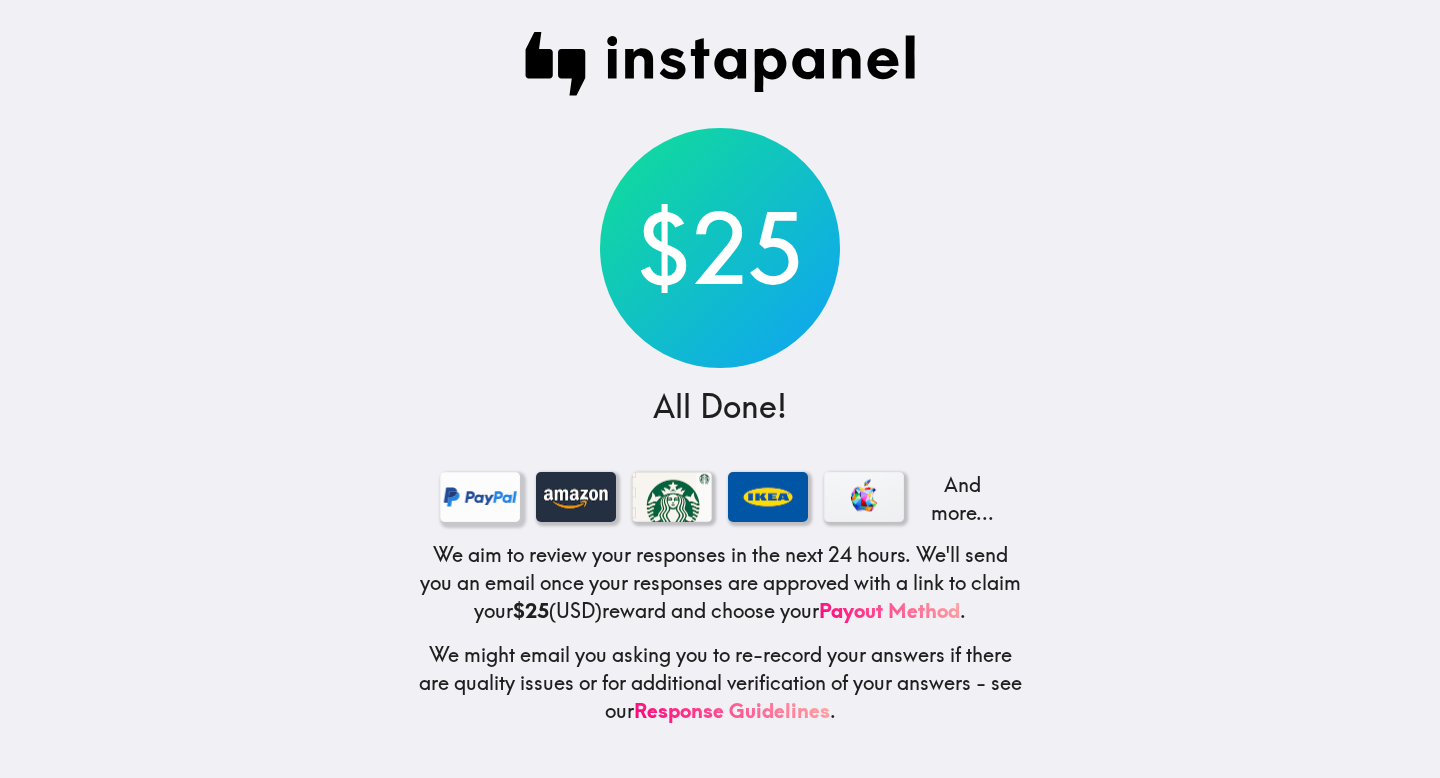 click at bounding box center (480, 497) 